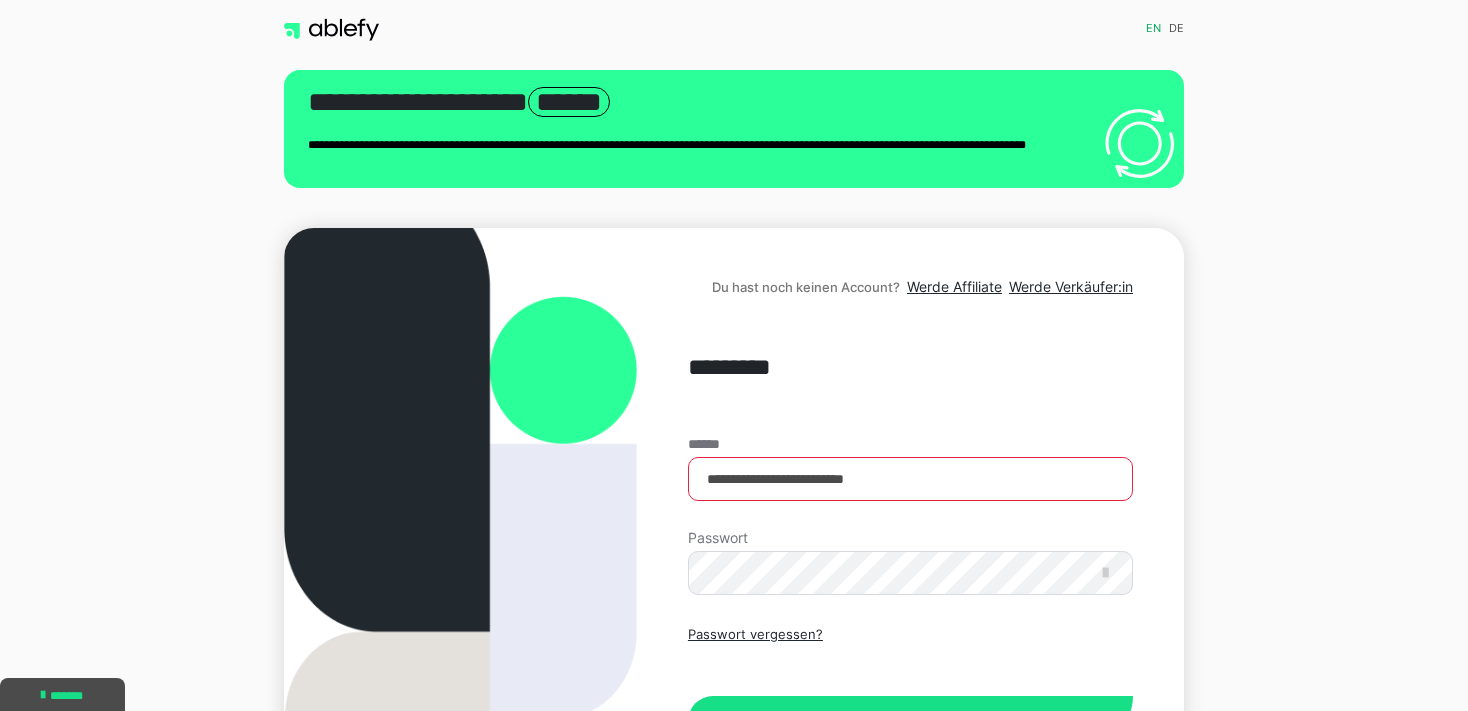 scroll, scrollTop: 0, scrollLeft: 0, axis: both 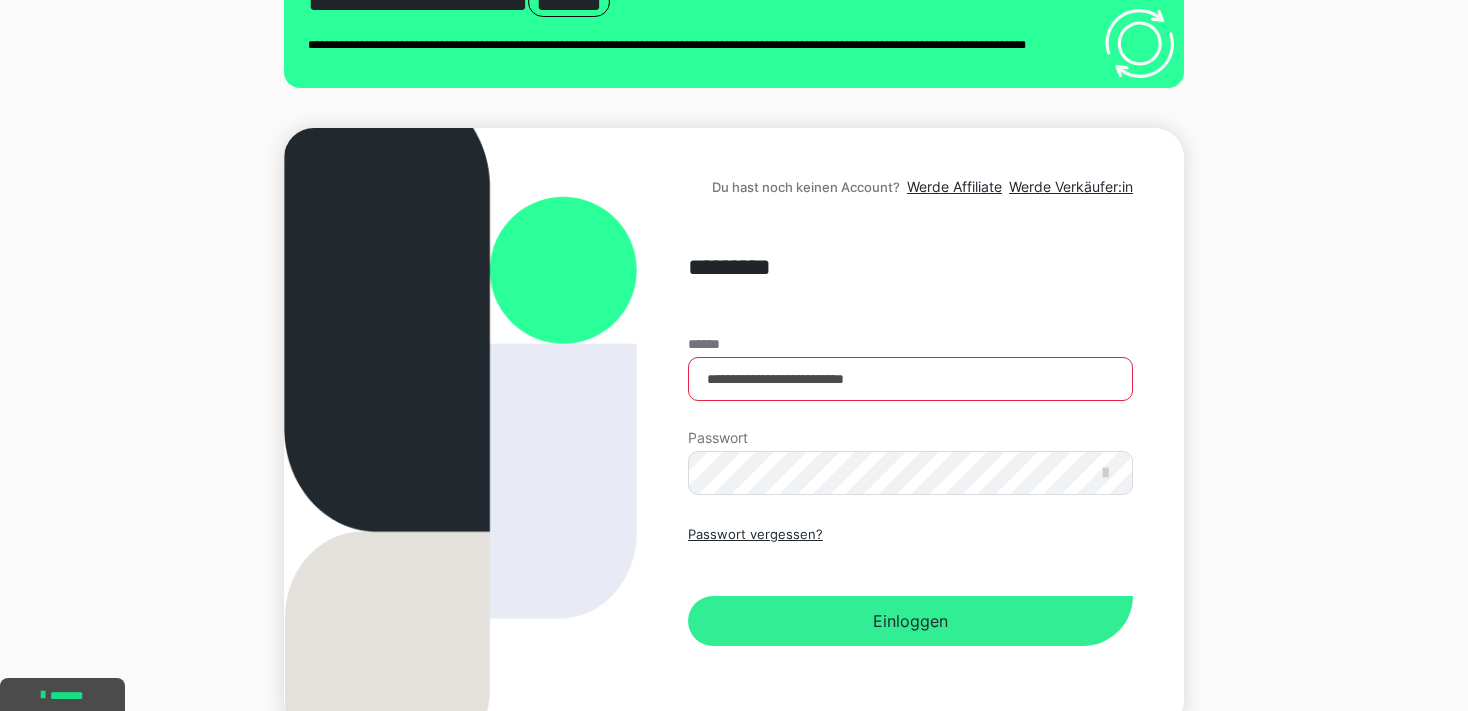 click on "Einloggen" at bounding box center [910, 621] 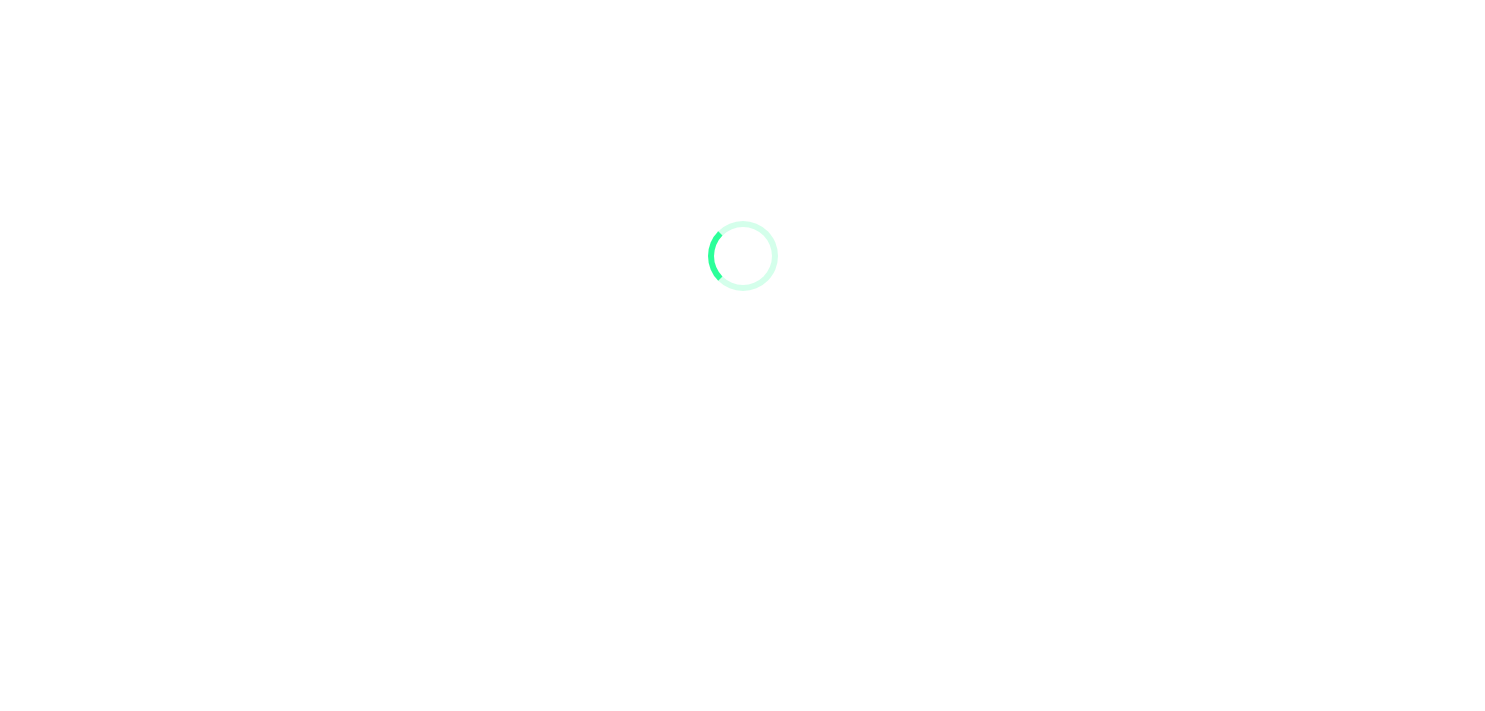 scroll, scrollTop: 0, scrollLeft: 0, axis: both 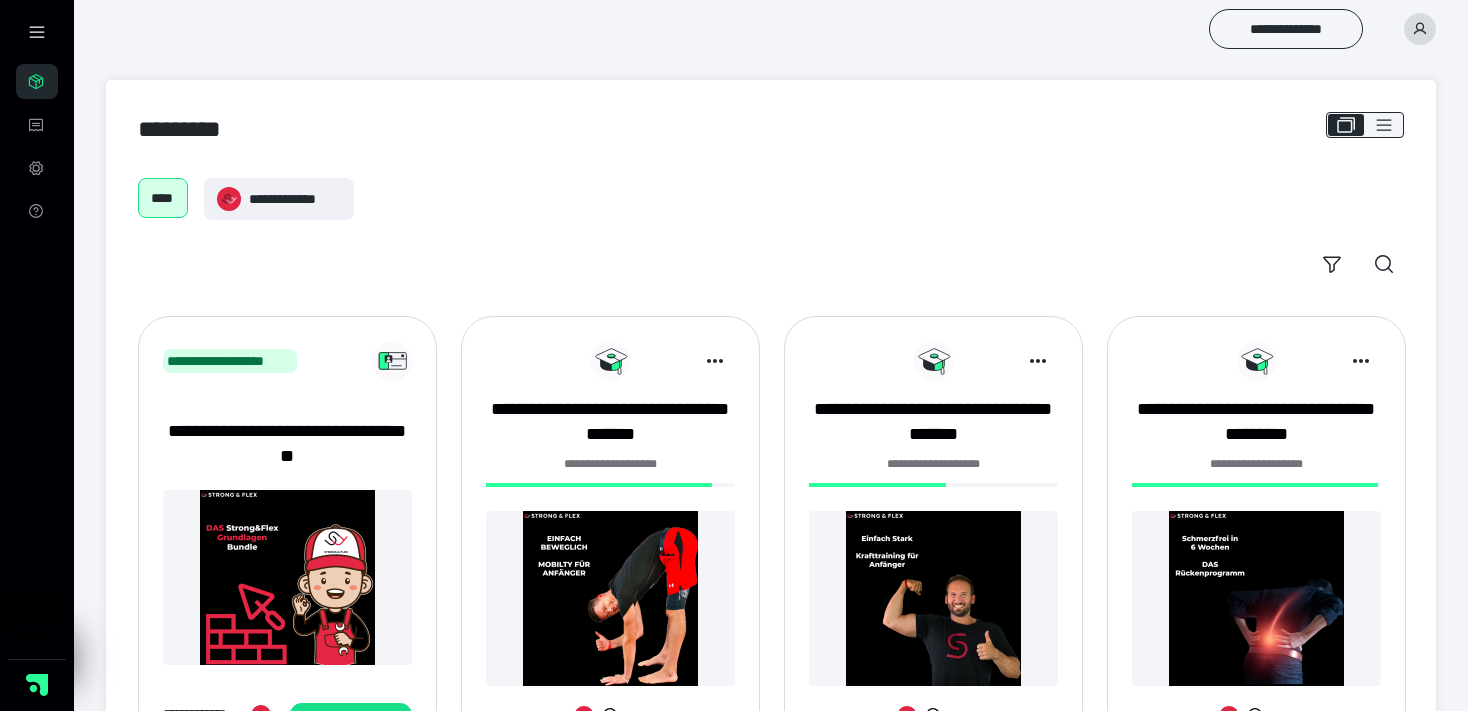 click at bounding box center [933, 598] 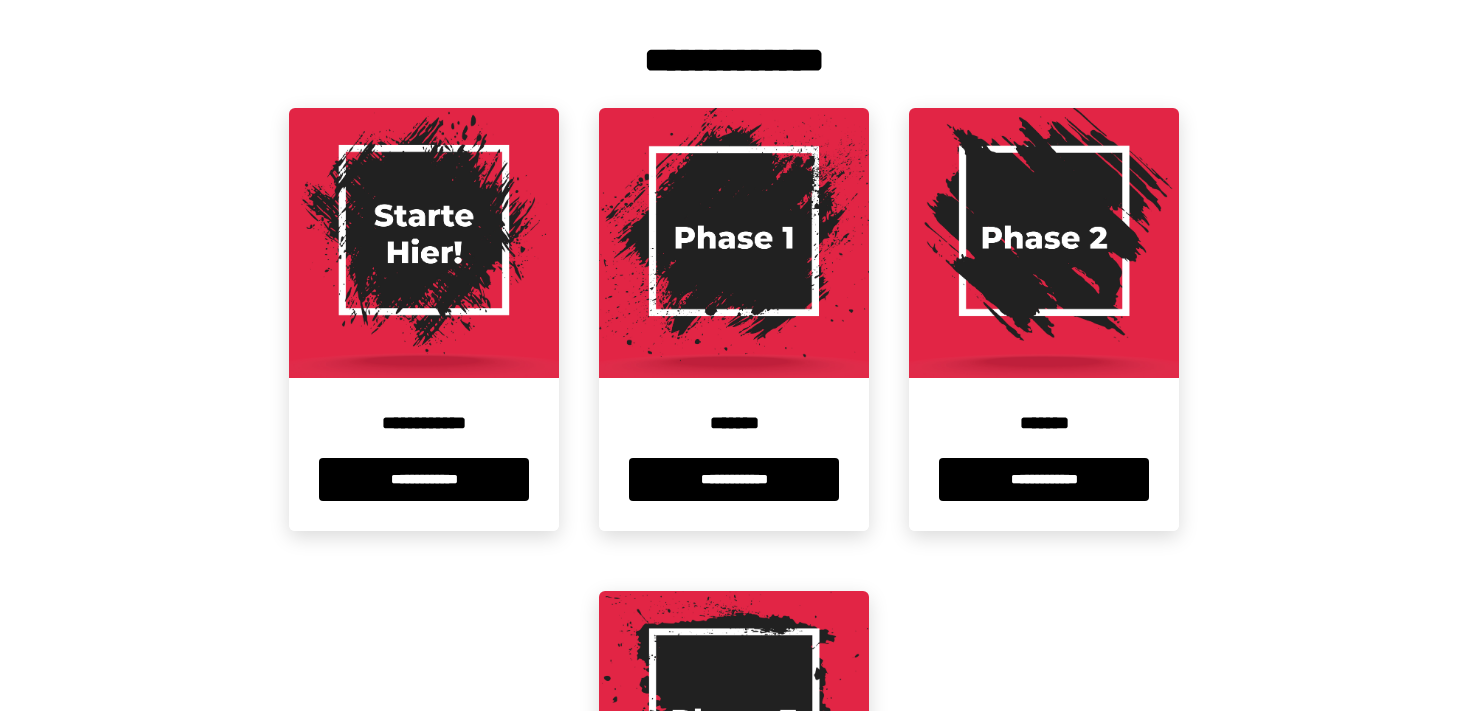 scroll, scrollTop: 422, scrollLeft: 0, axis: vertical 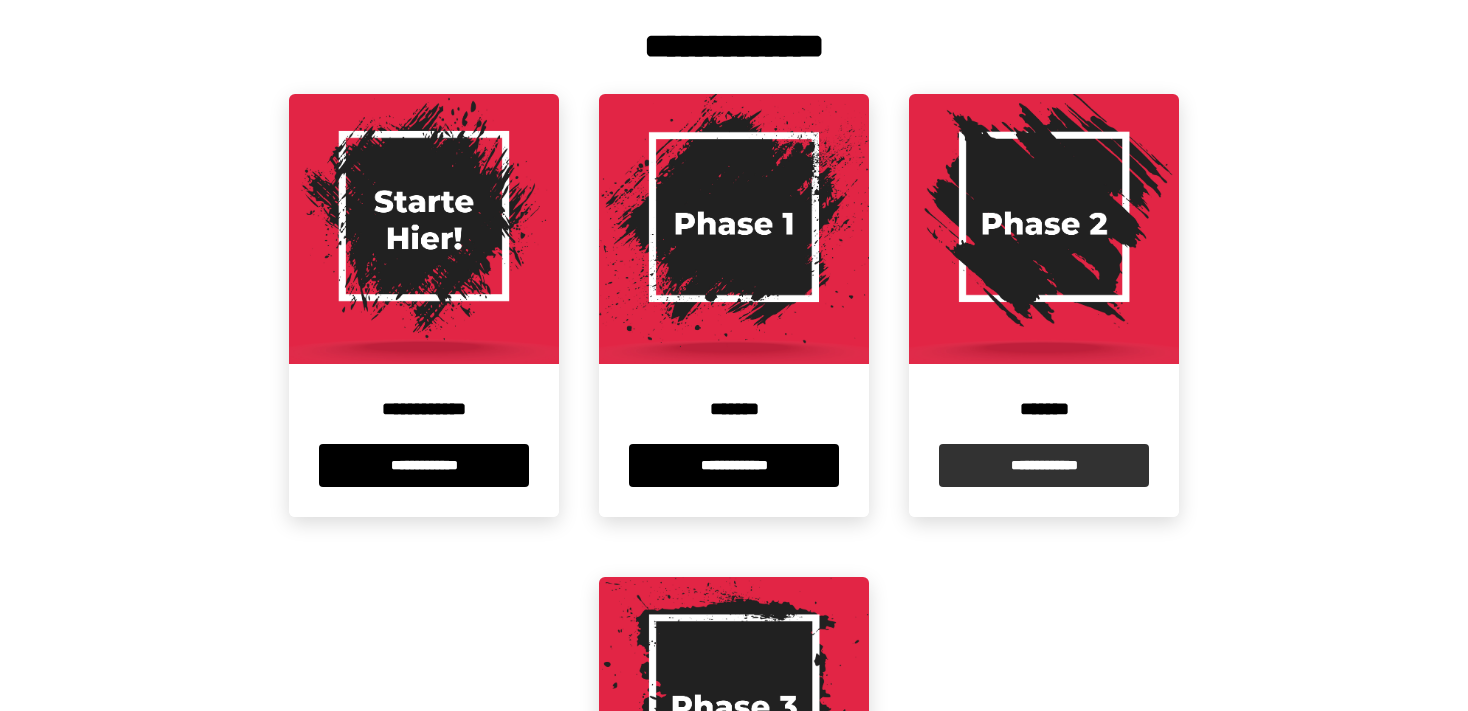click on "**********" at bounding box center (1044, 465) 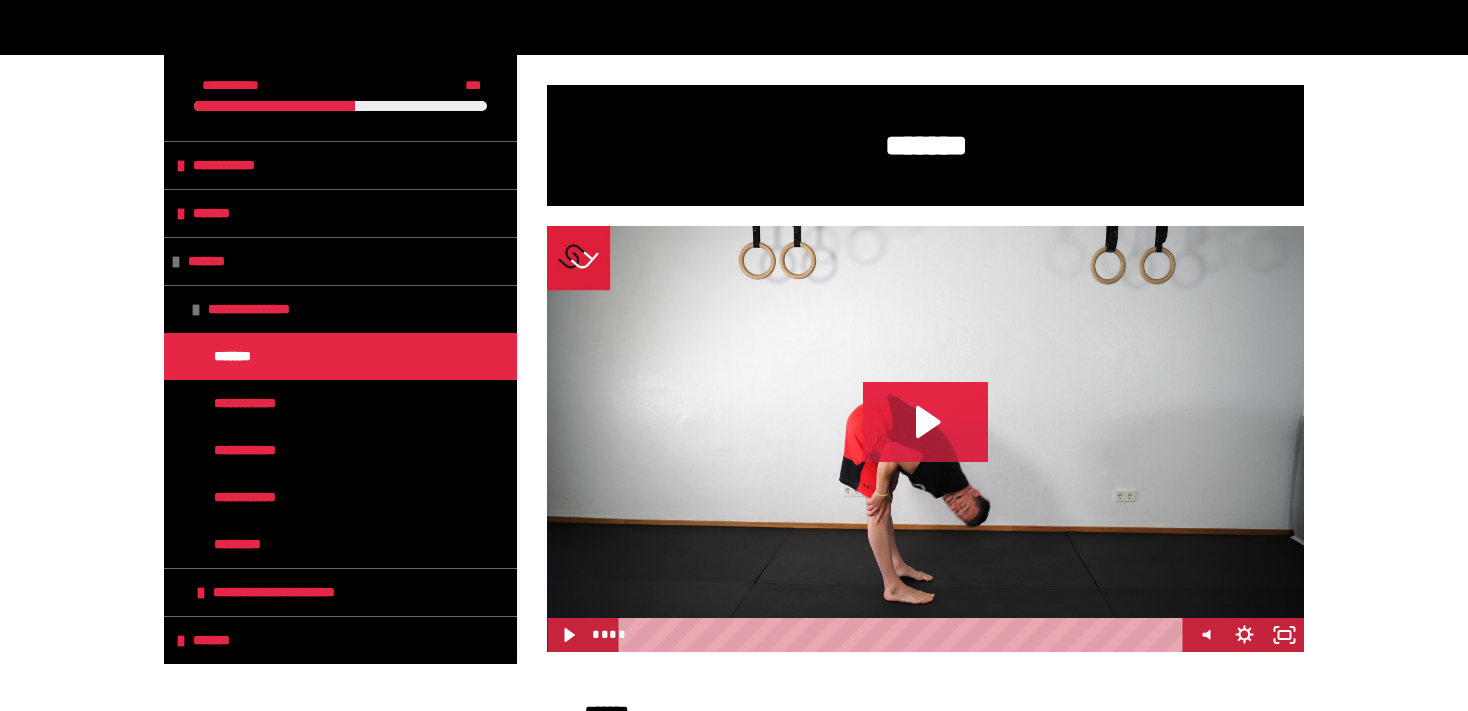 scroll, scrollTop: 211, scrollLeft: 0, axis: vertical 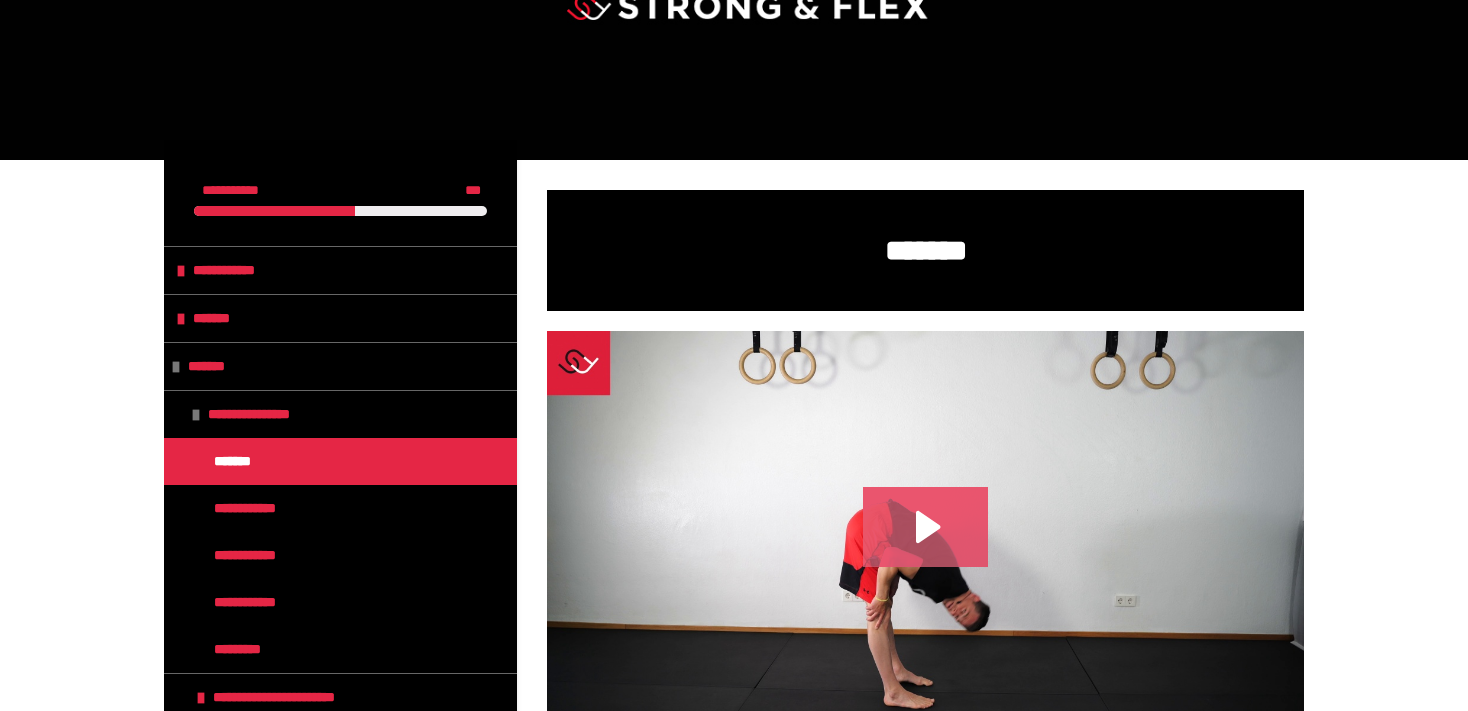 click 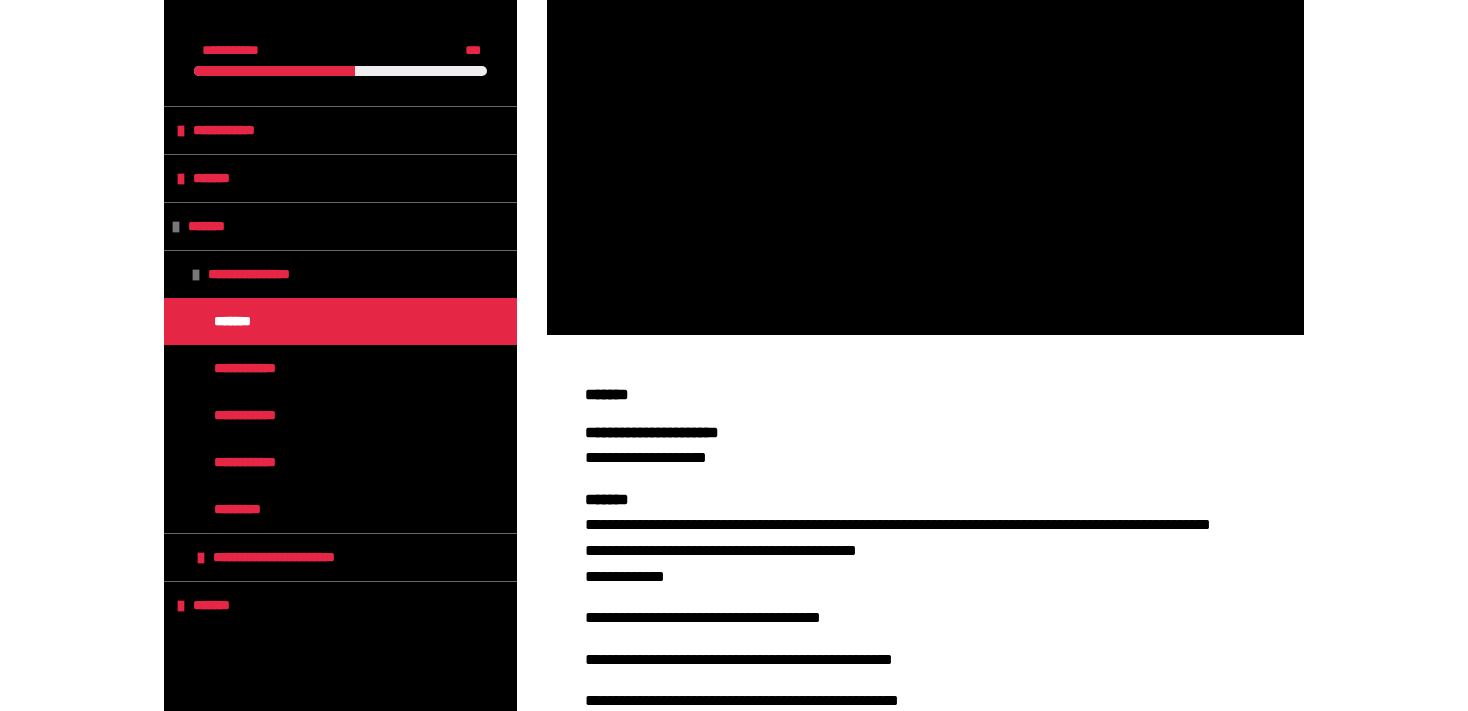 scroll, scrollTop: 422, scrollLeft: 0, axis: vertical 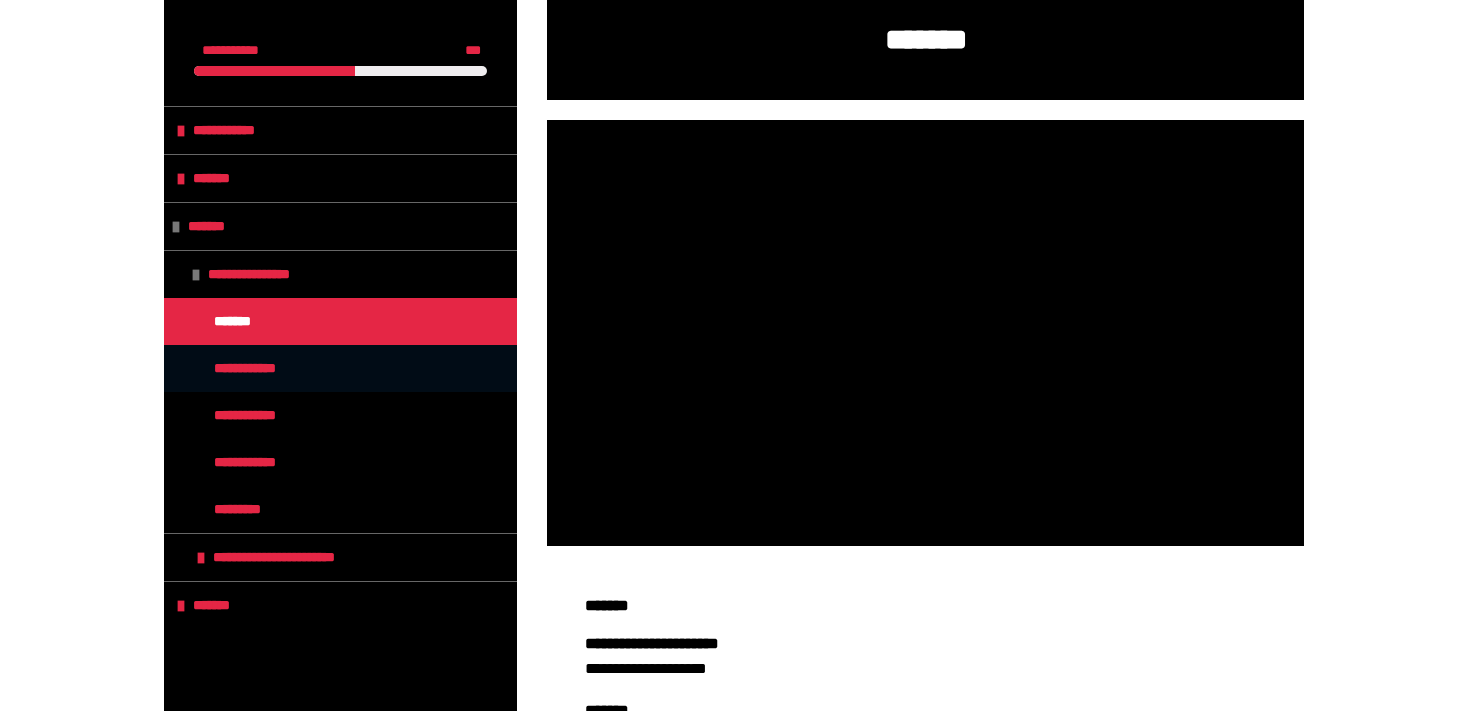 click on "**********" at bounding box center [261, 368] 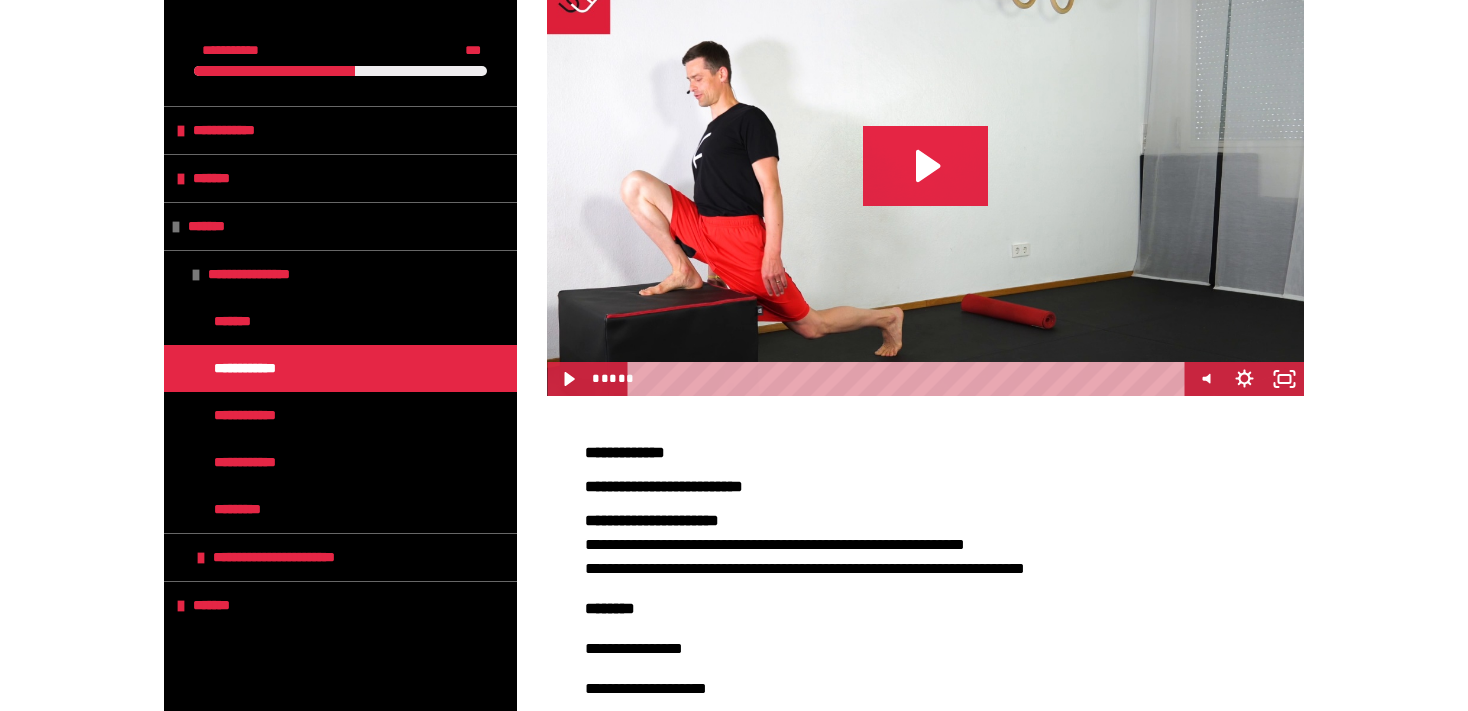 scroll, scrollTop: 360, scrollLeft: 0, axis: vertical 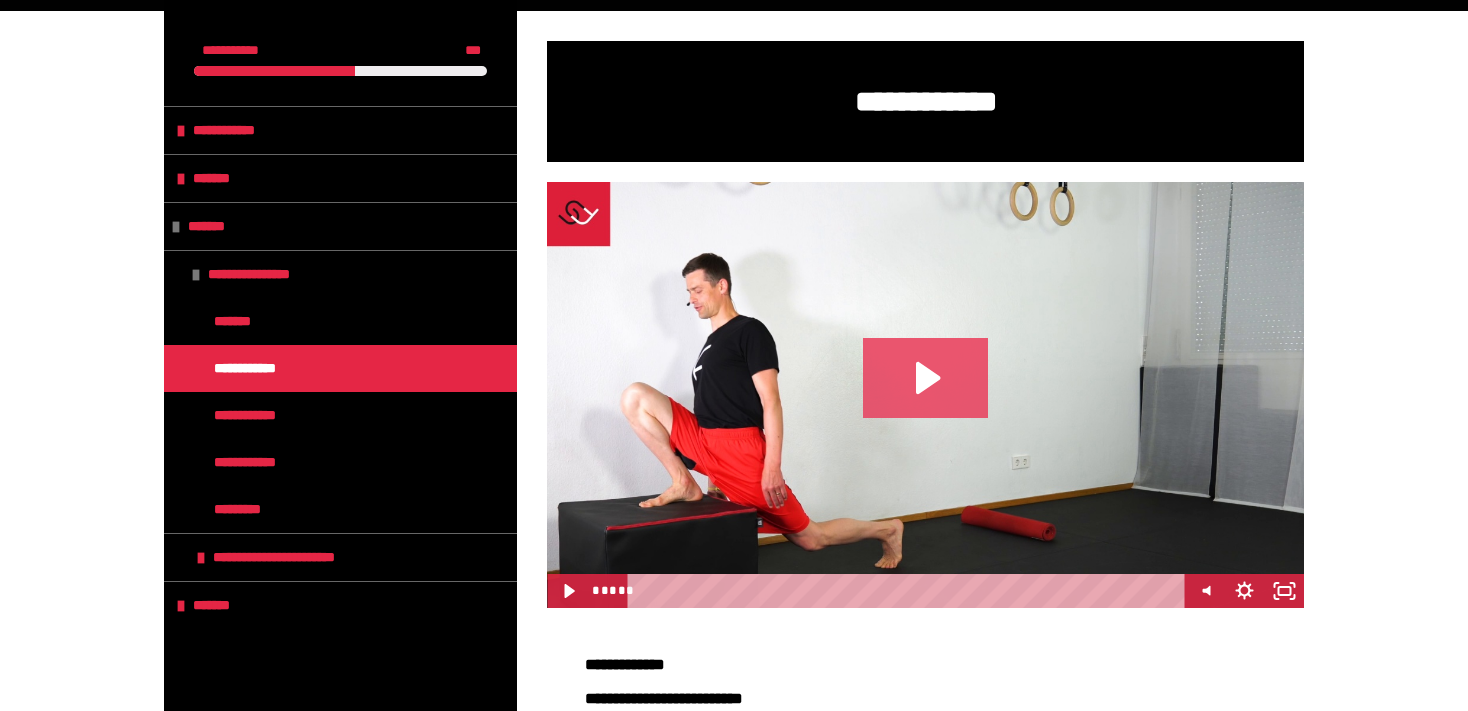 click 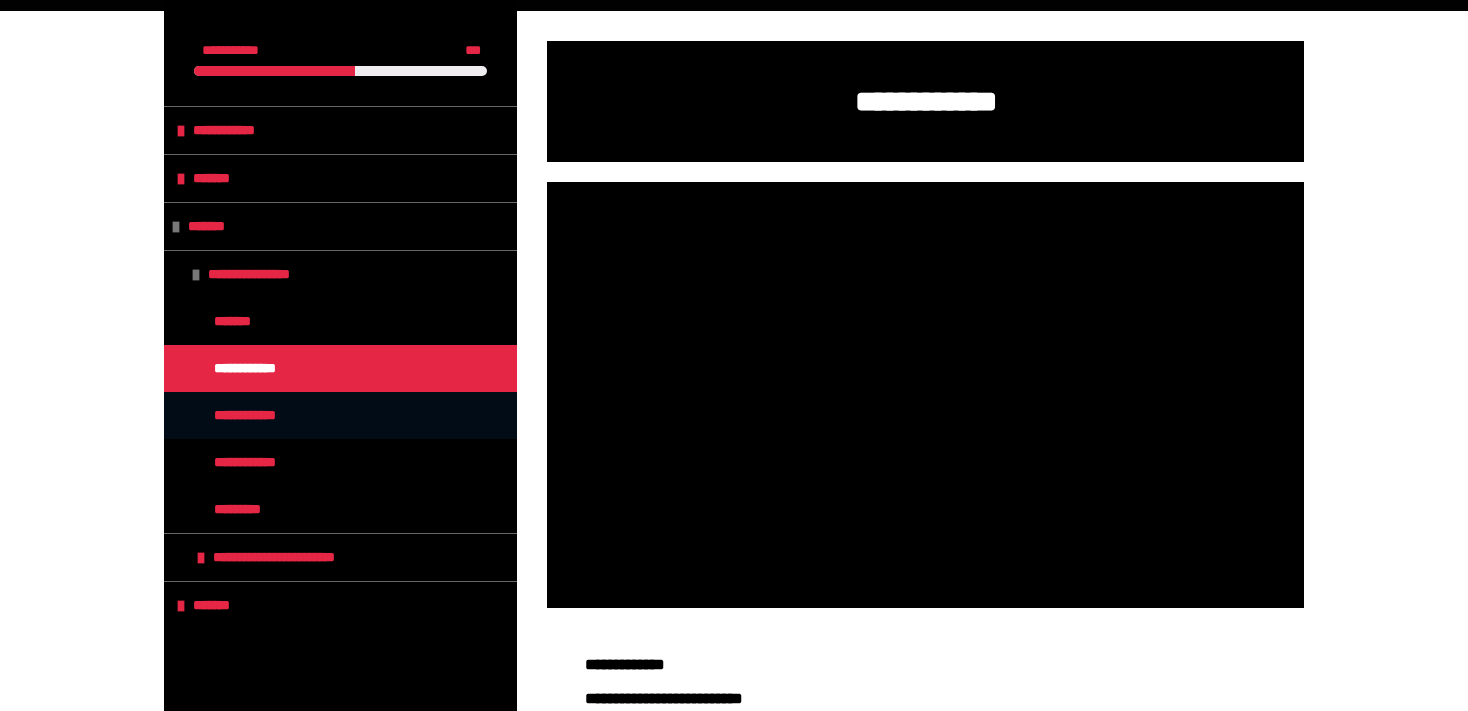 click on "**********" at bounding box center [263, 415] 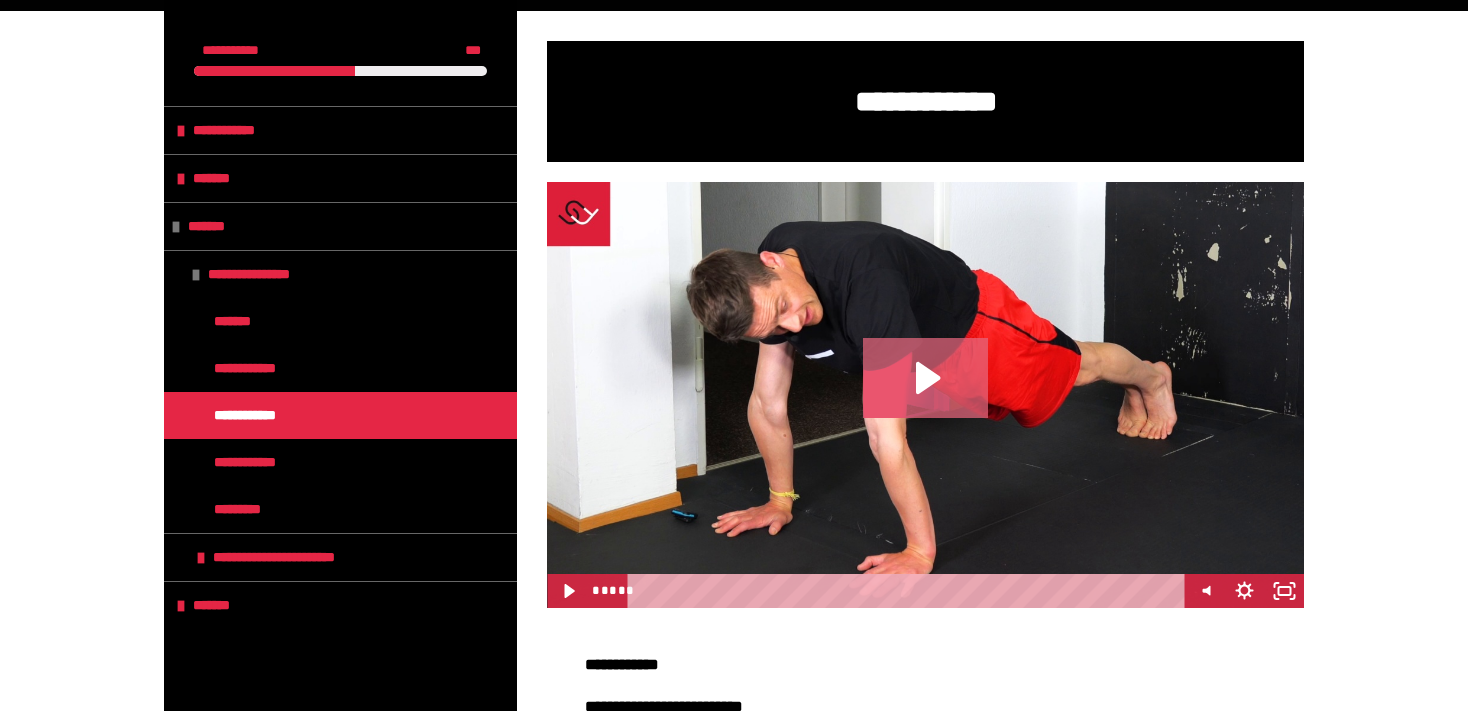 click 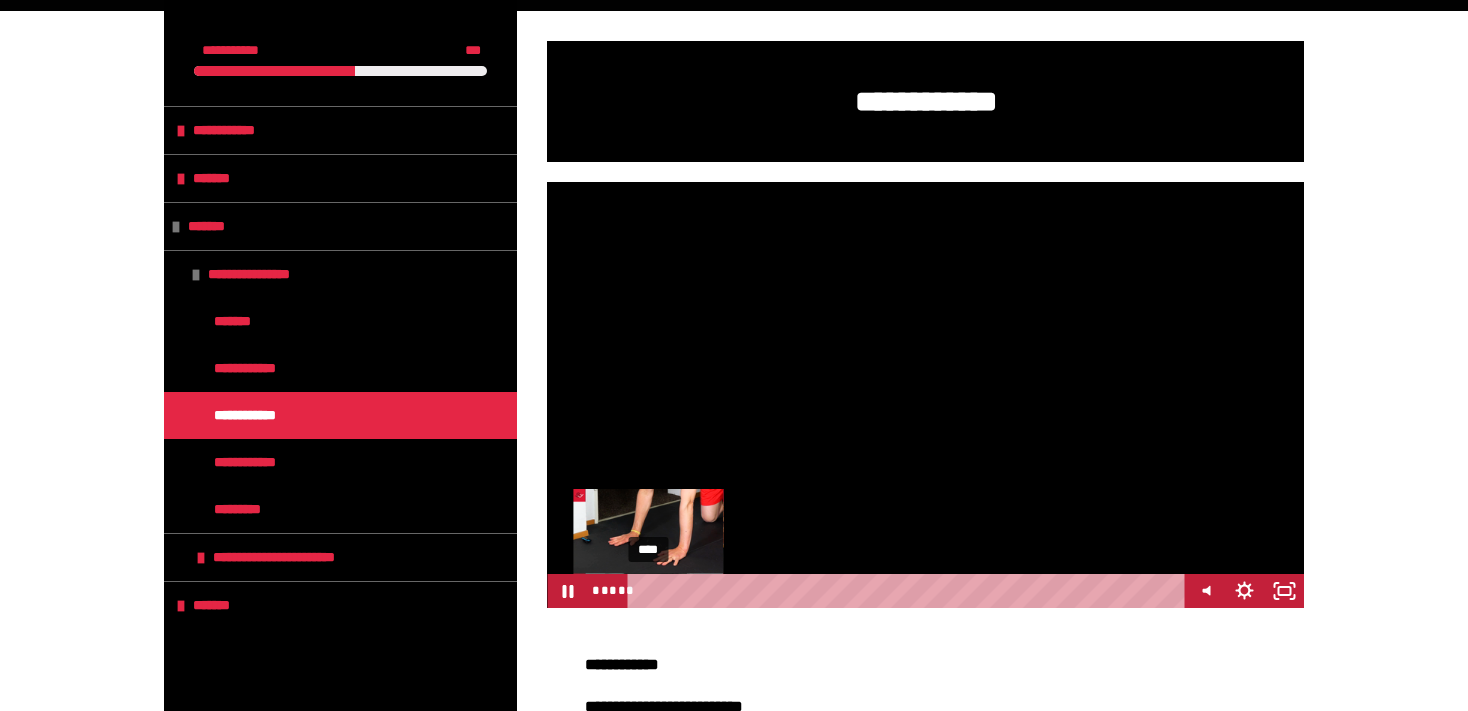 click on "****" at bounding box center (908, 591) 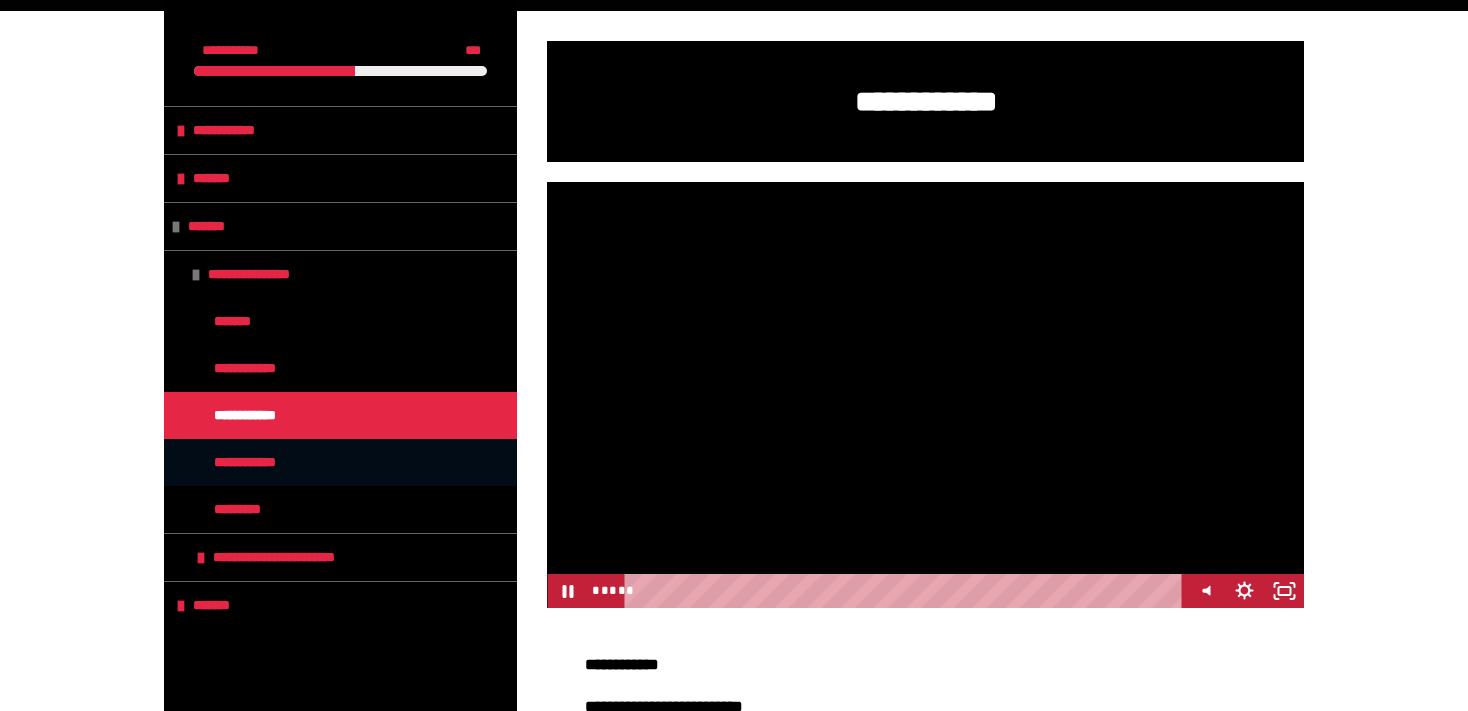 click on "**********" at bounding box center [258, 462] 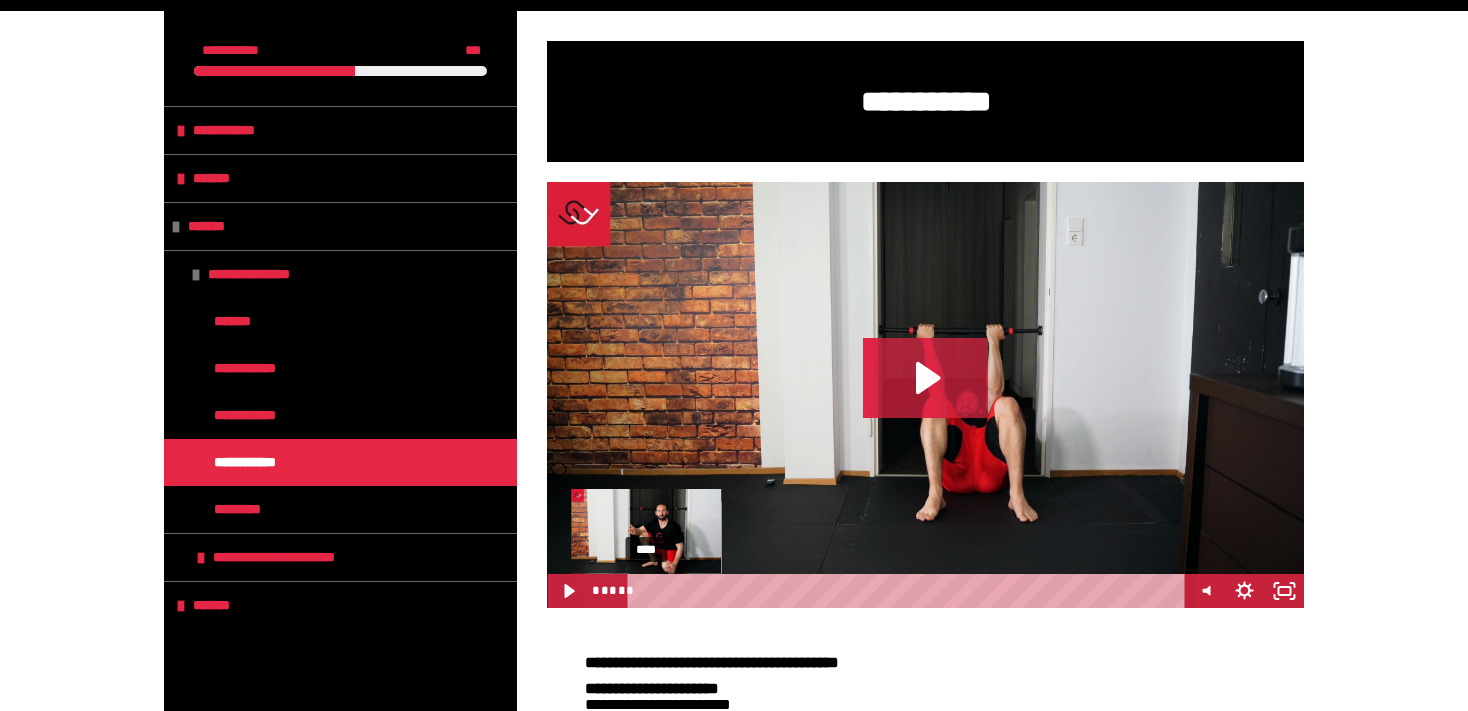 click on "****" at bounding box center (908, 591) 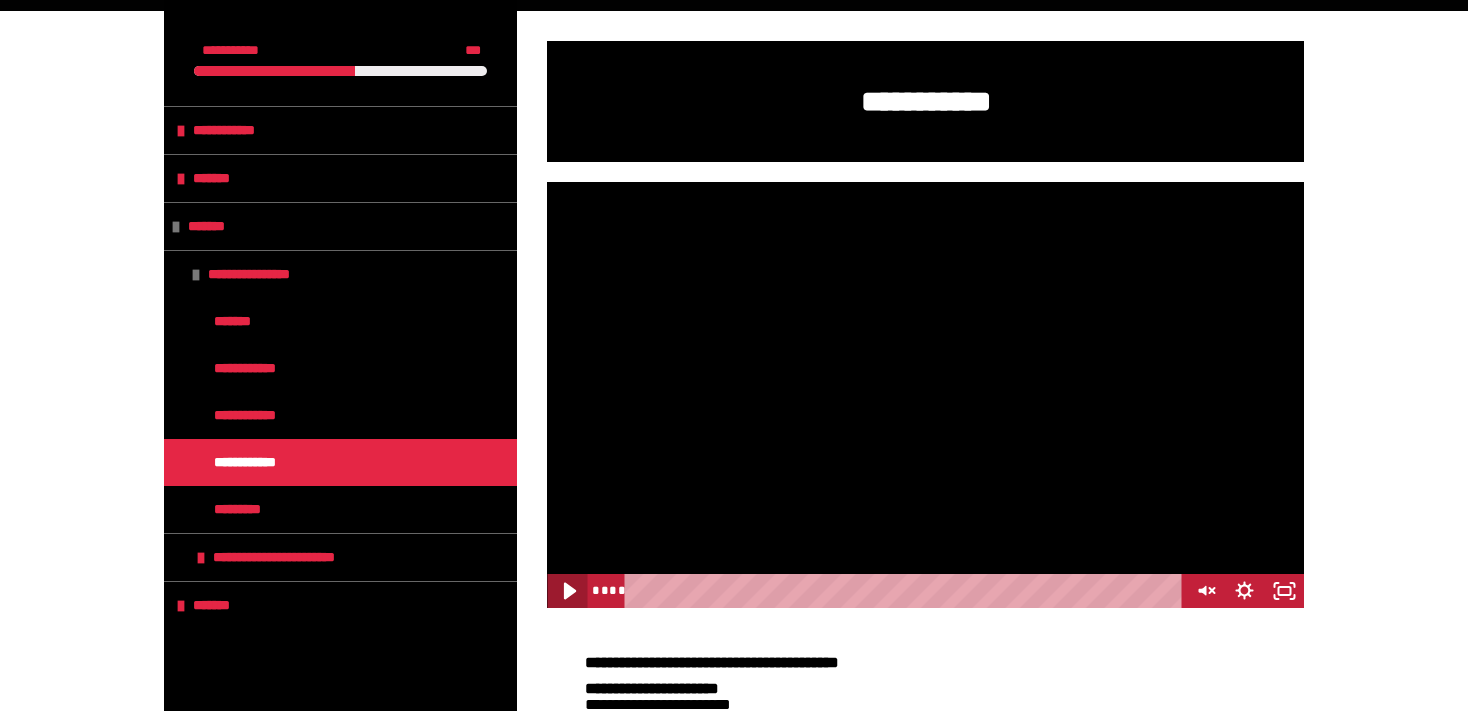 click 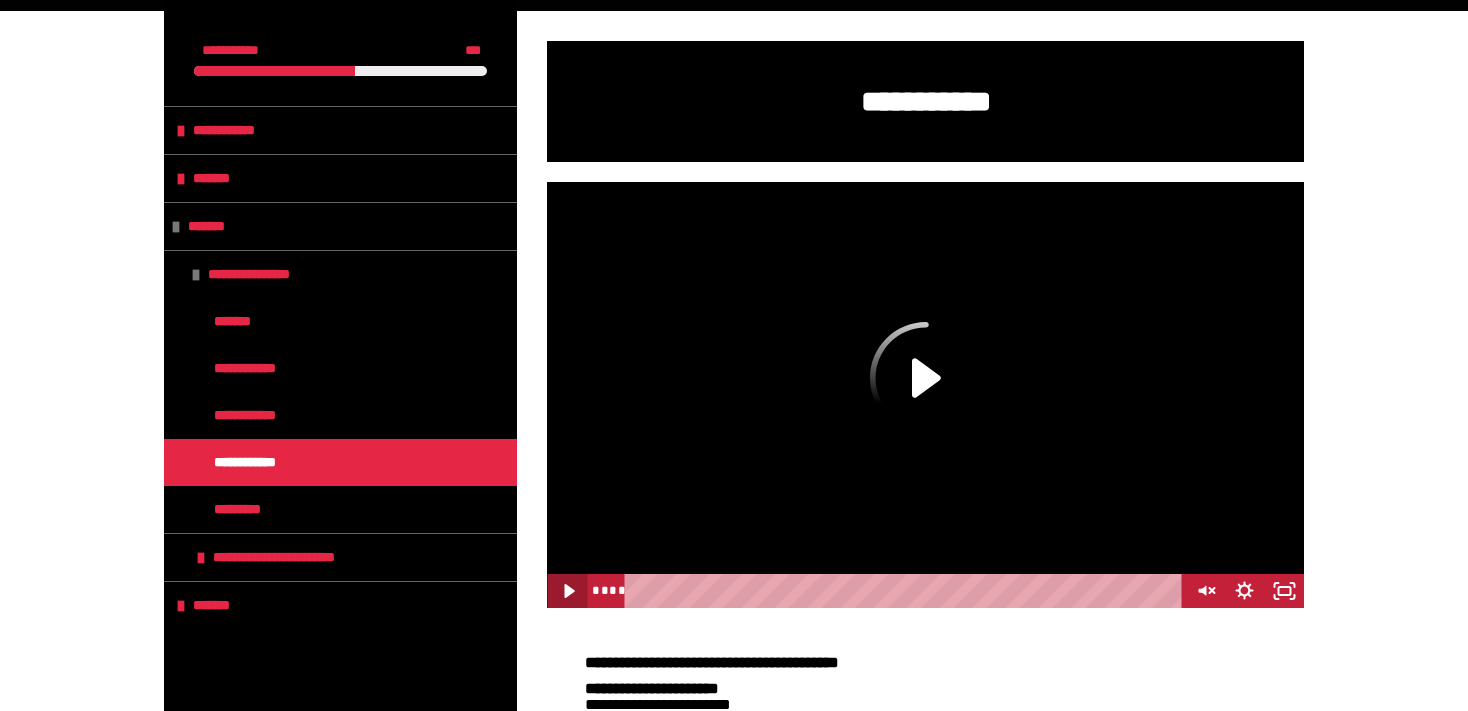 click 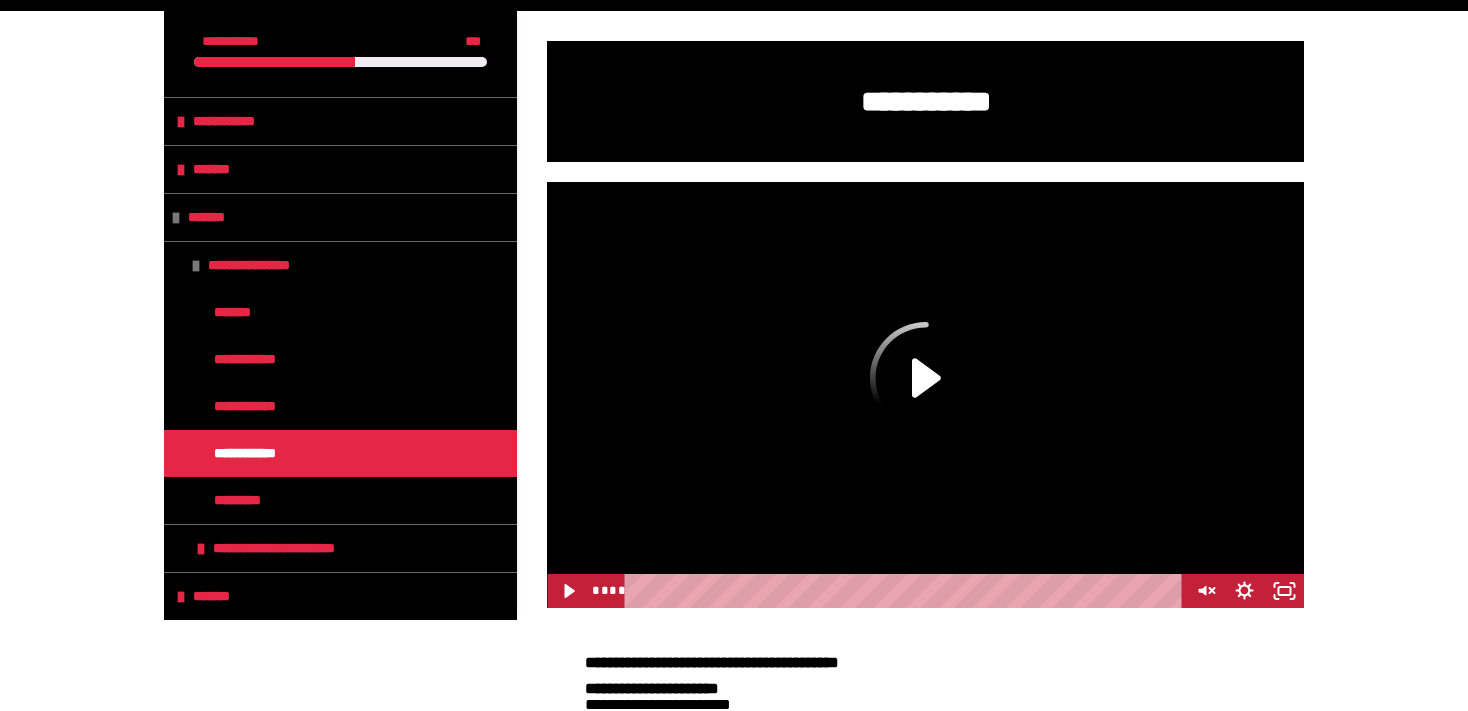 scroll, scrollTop: 0, scrollLeft: 0, axis: both 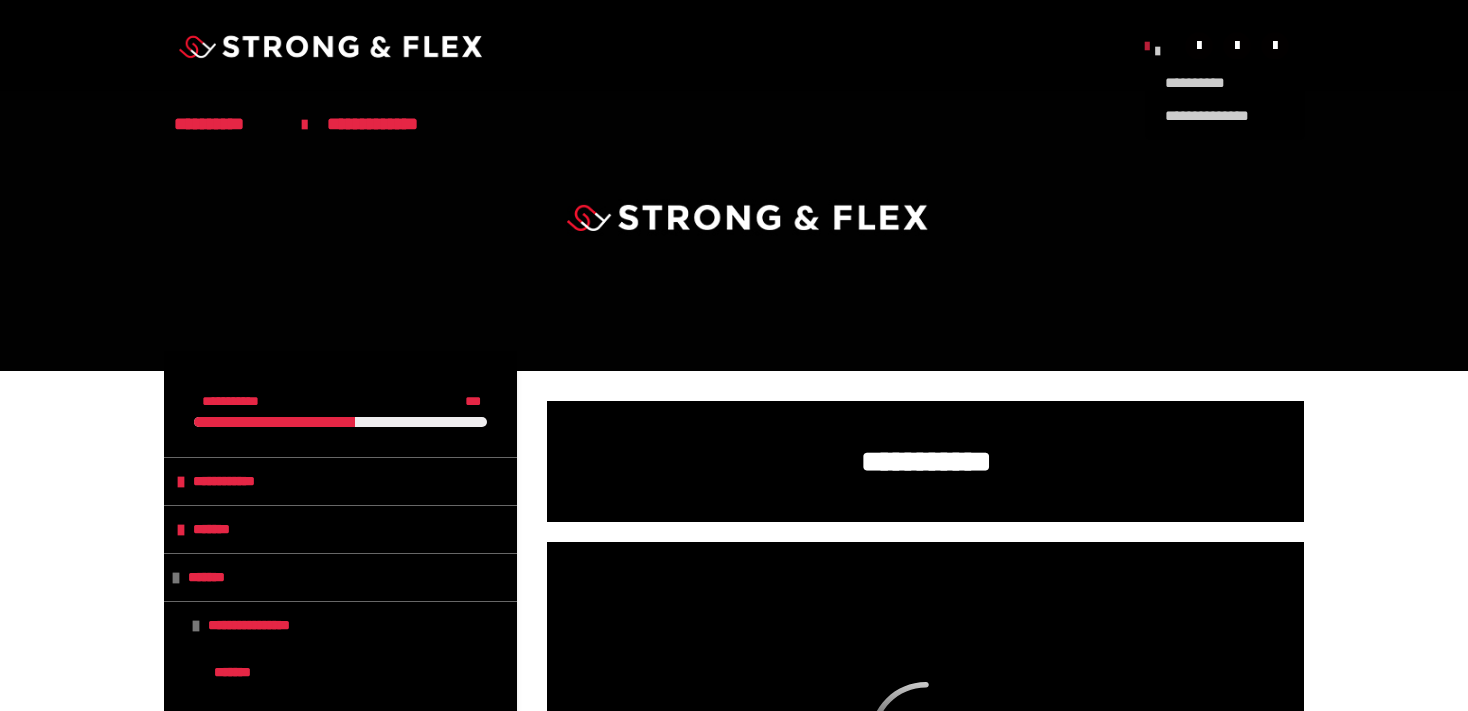 click on "**********" at bounding box center [1152, 48] 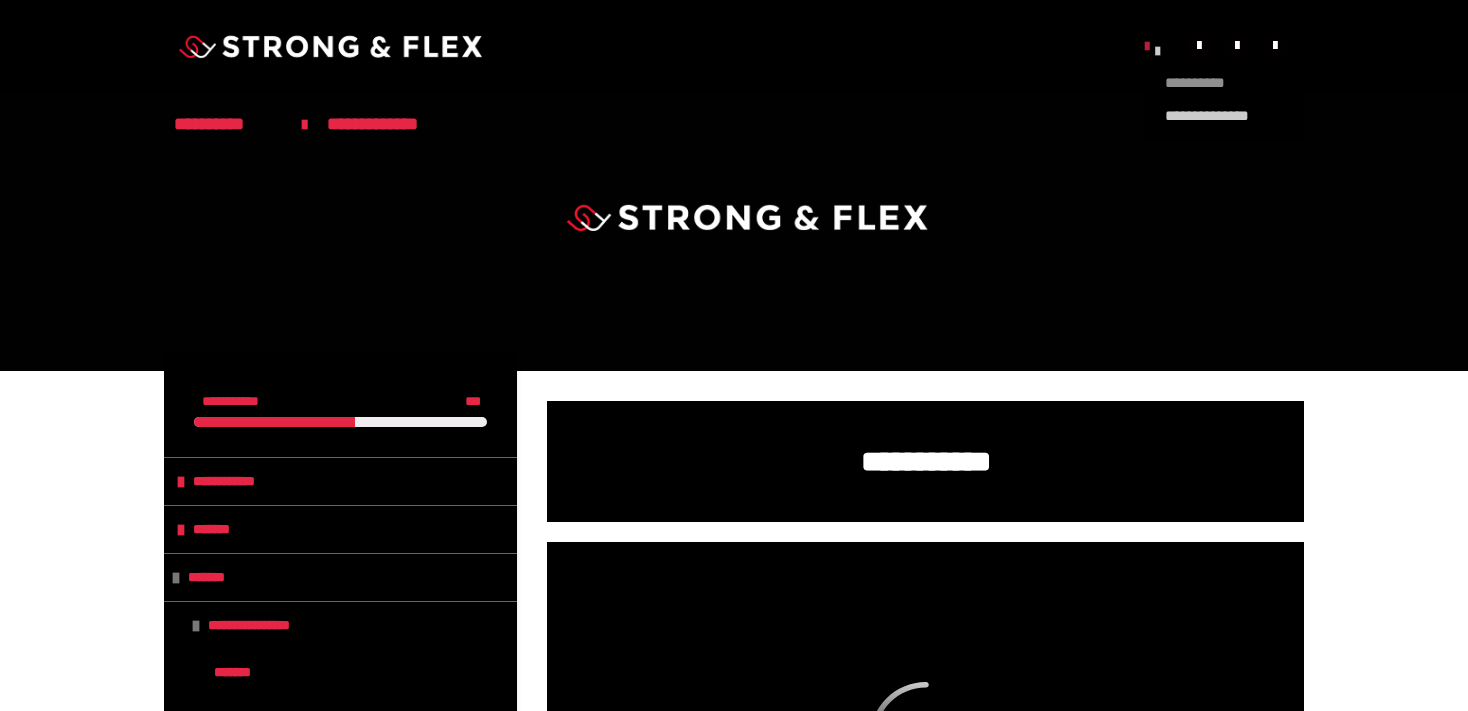 click on "**********" at bounding box center [1225, 83] 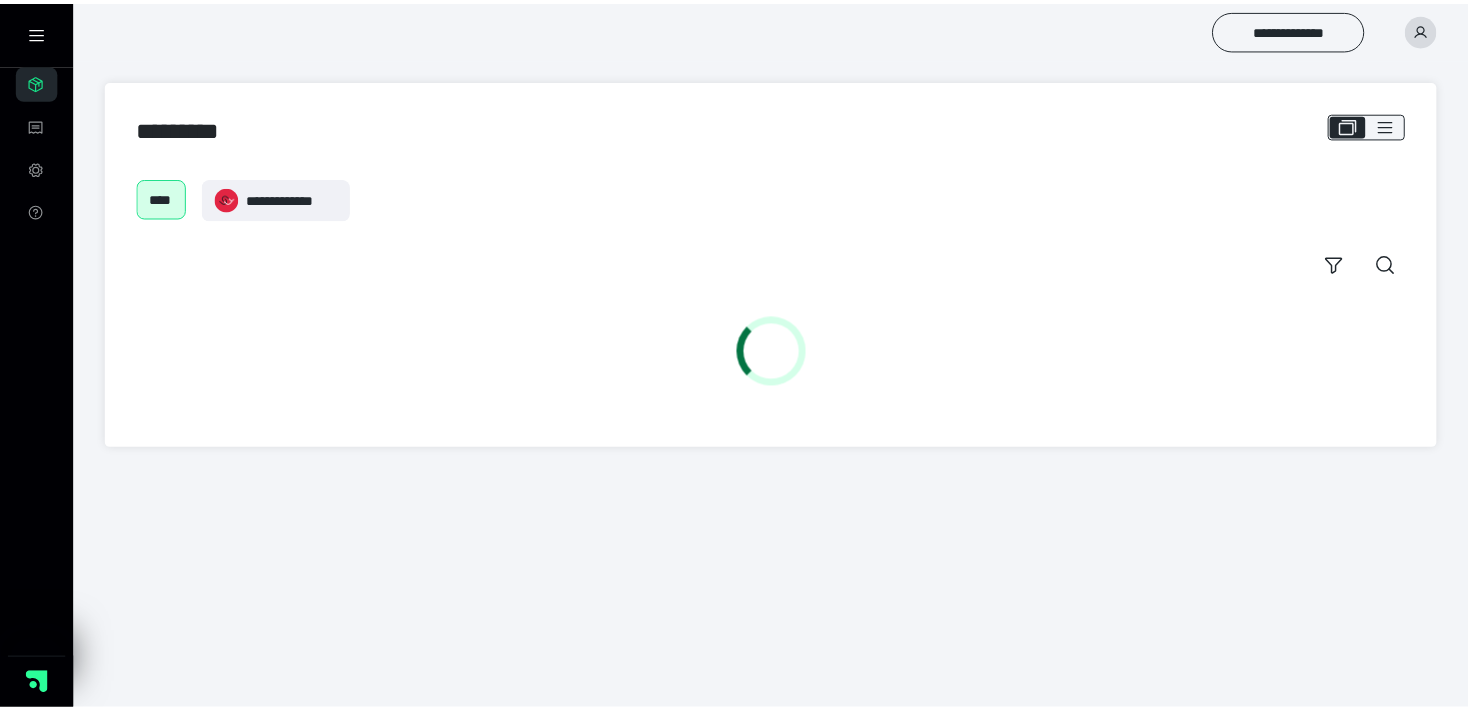 scroll, scrollTop: 0, scrollLeft: 0, axis: both 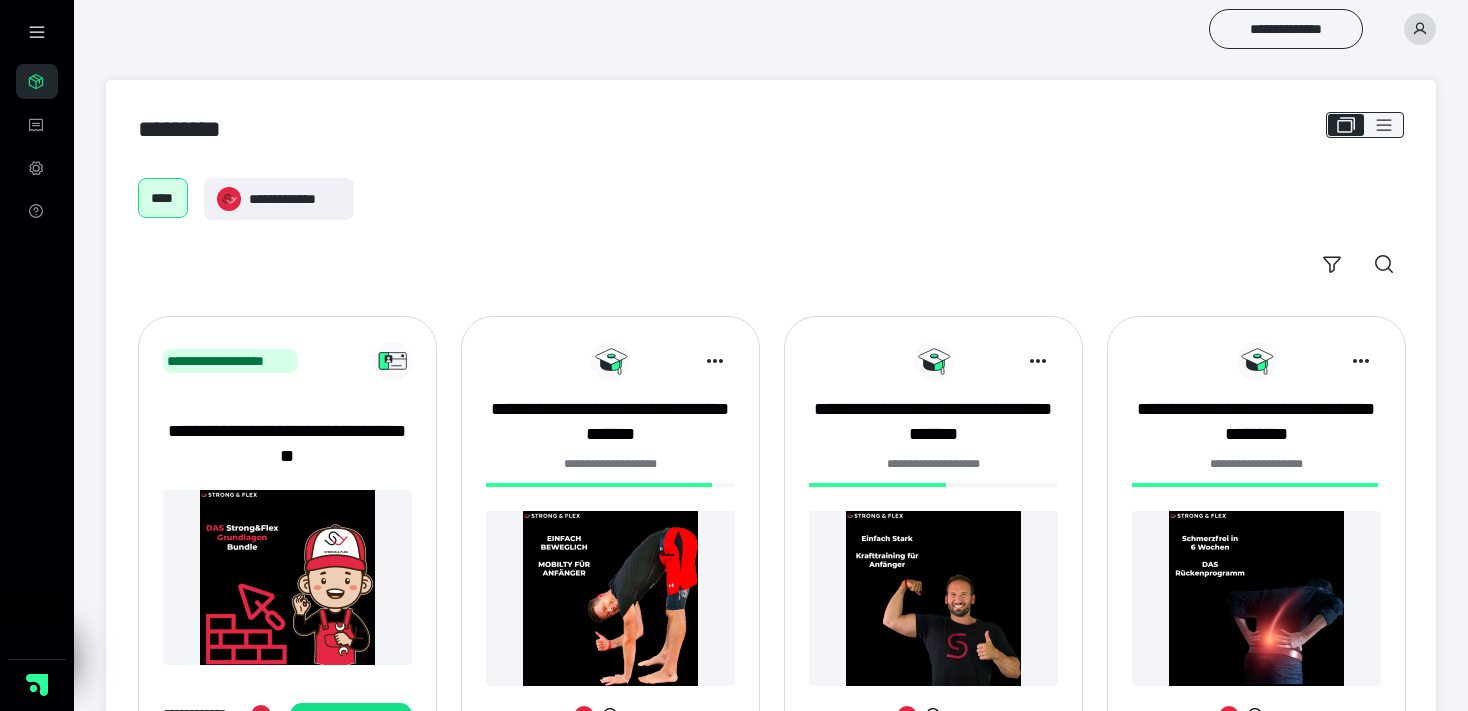 click at bounding box center [933, 598] 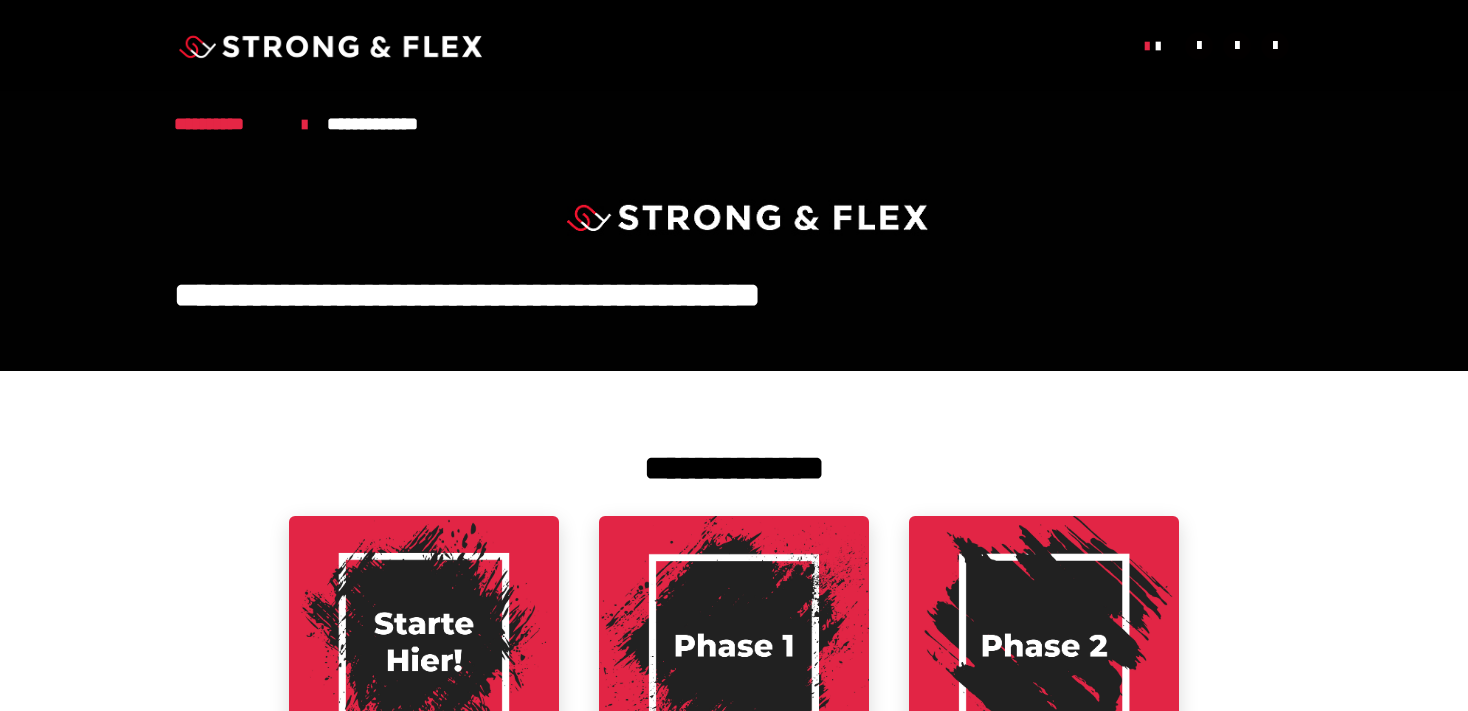 scroll, scrollTop: 316, scrollLeft: 0, axis: vertical 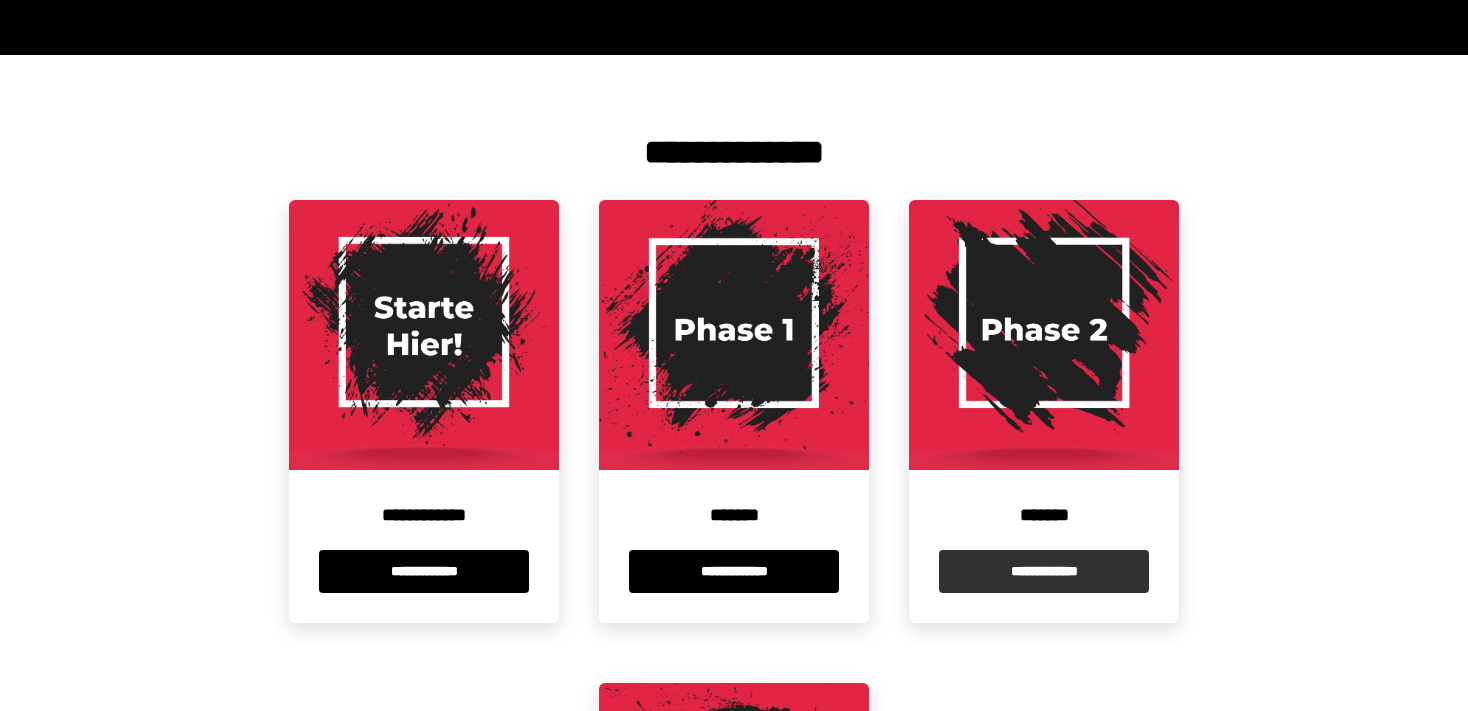 click on "**********" at bounding box center [1044, 571] 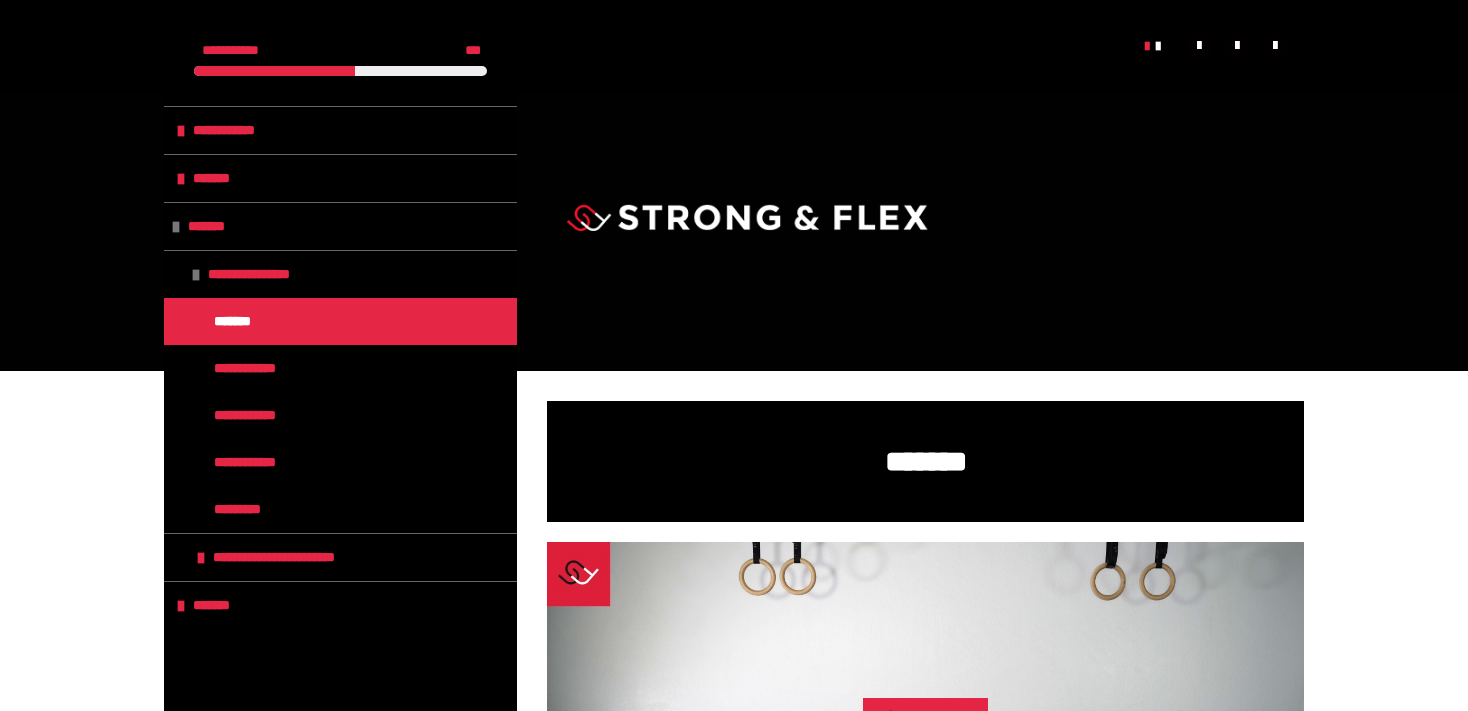 scroll, scrollTop: 633, scrollLeft: 0, axis: vertical 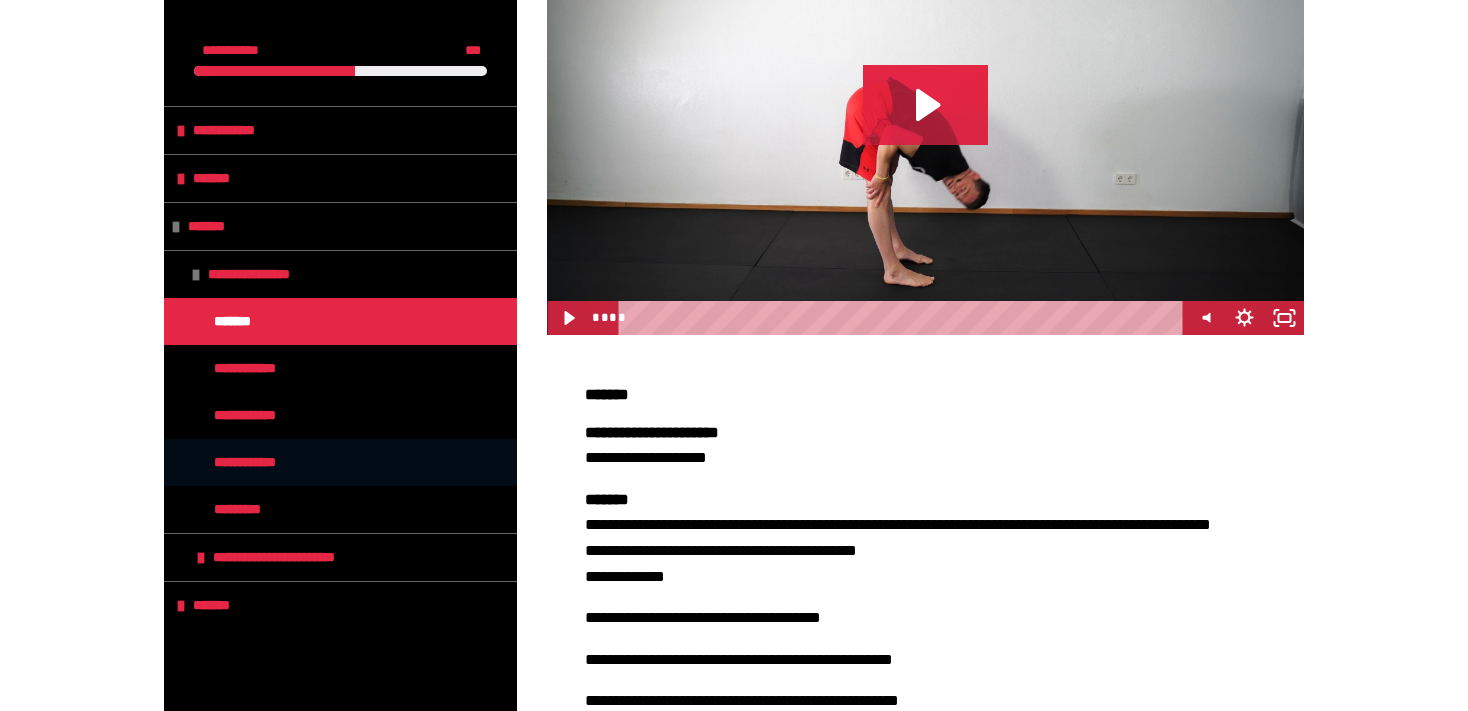click on "**********" at bounding box center [258, 462] 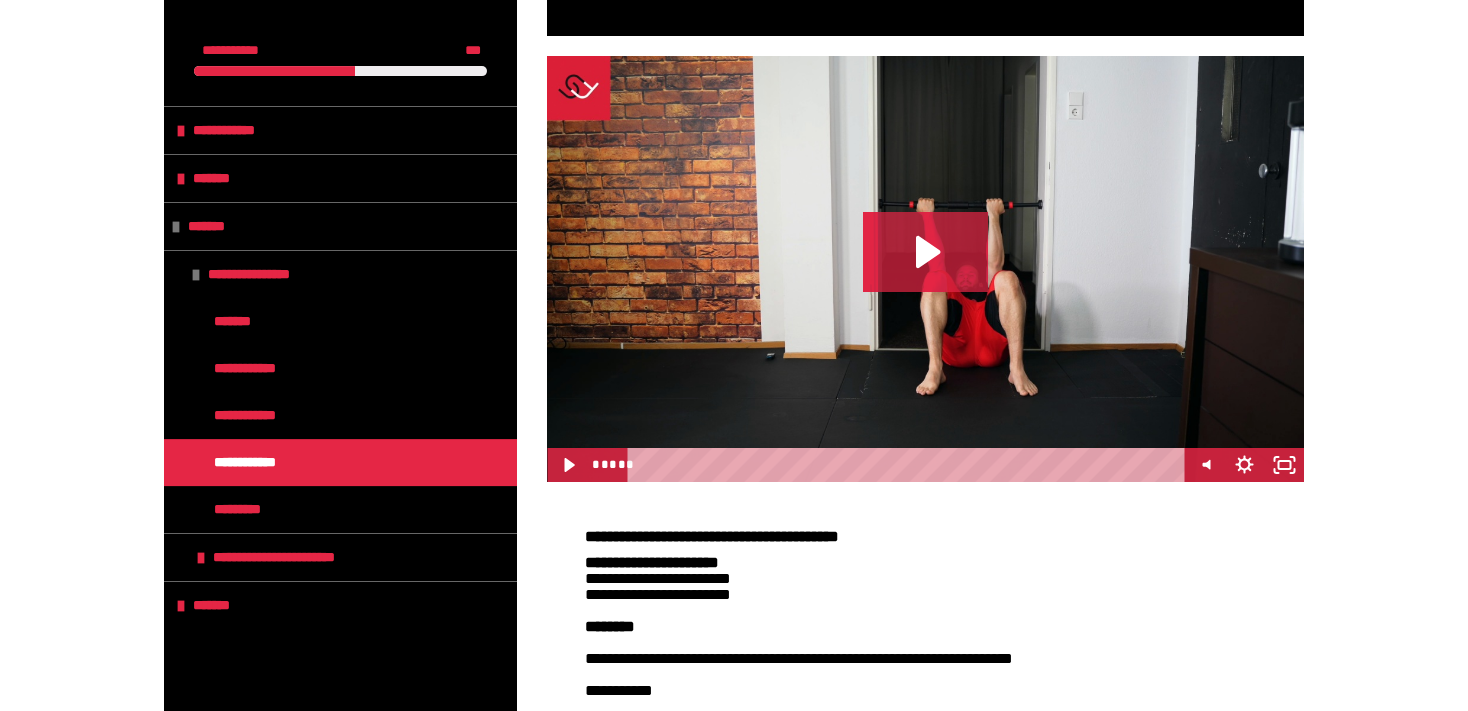 scroll, scrollTop: 445, scrollLeft: 0, axis: vertical 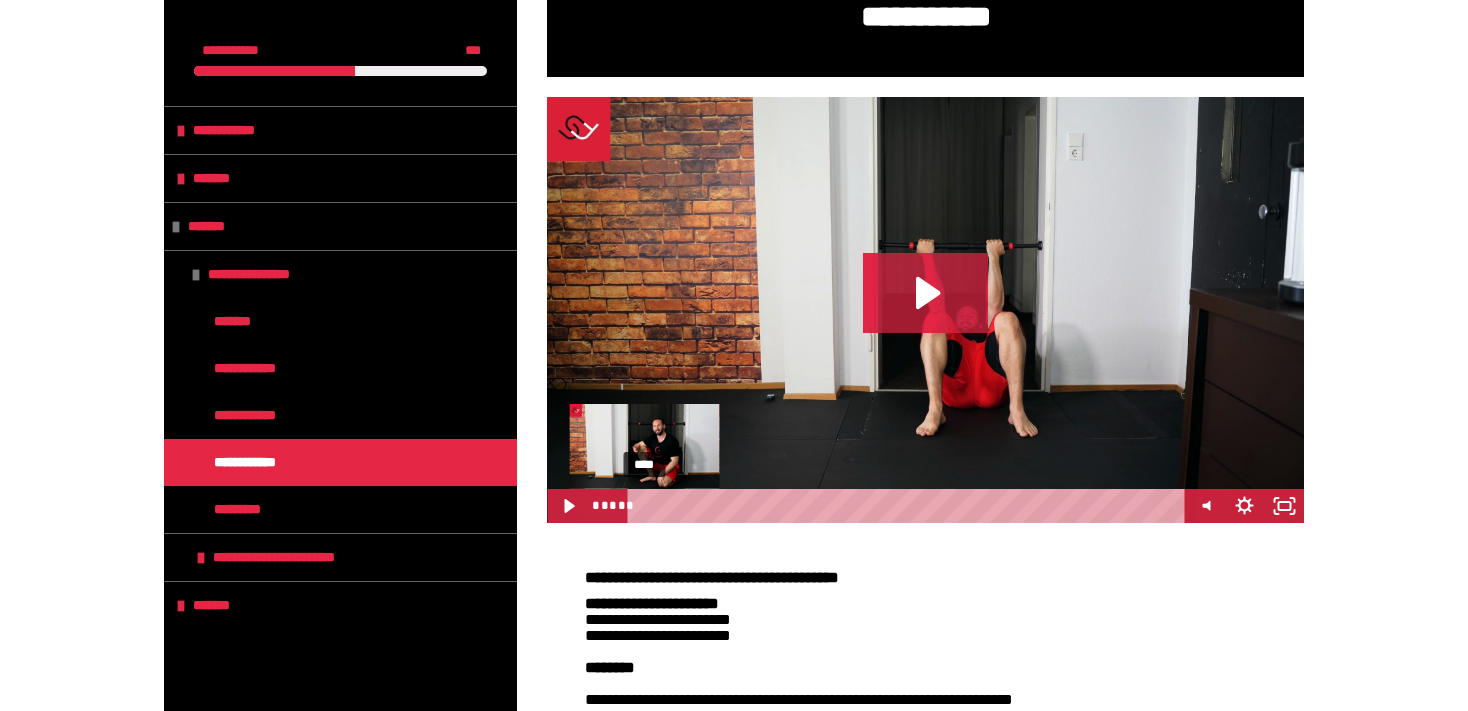click on "****" at bounding box center (908, 506) 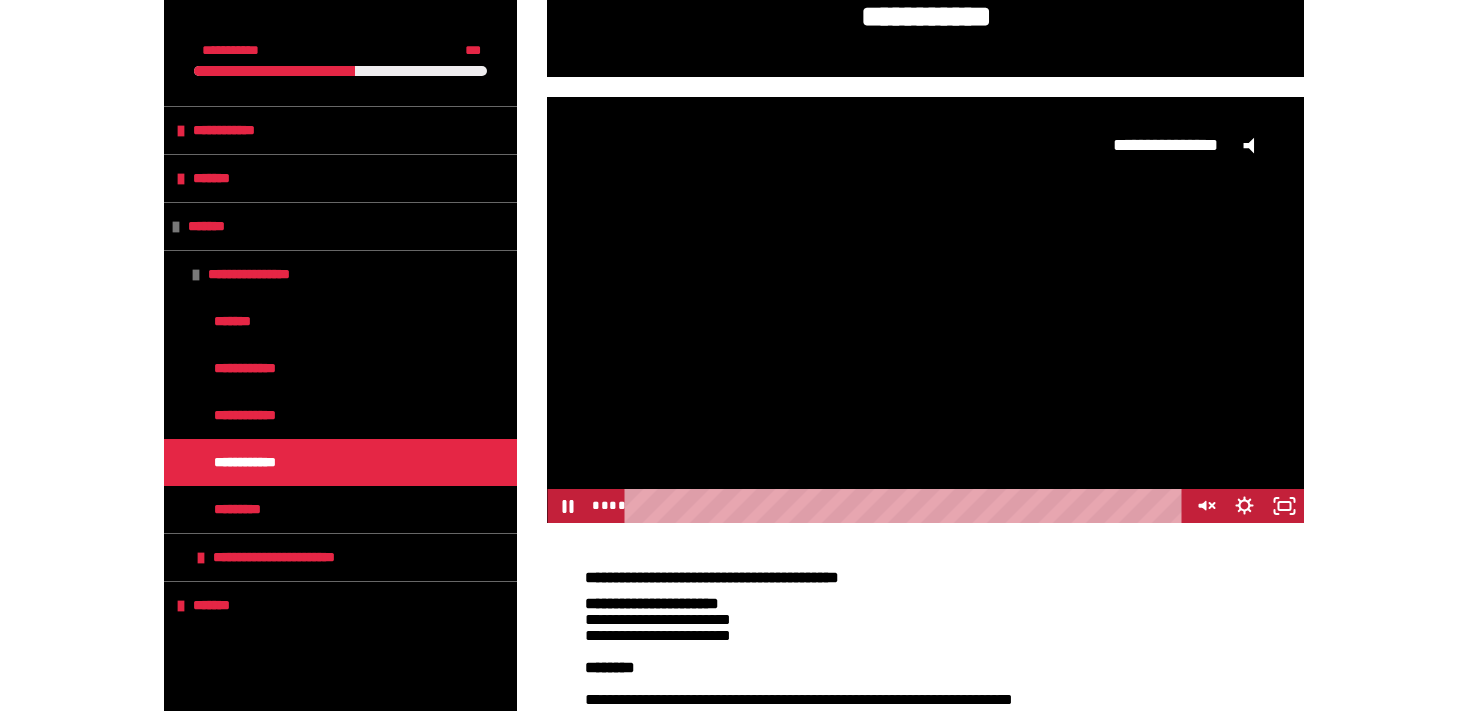 click on "@keyframes VOLUME_SMALL_WAVE_FLASH {
0% { opacity: 0; }
33% { opacity: 1; }
66% { opacity: 1; }
100% { opacity: 0; }
}
@keyframes VOLUME_LARGE_WAVE_FLASH {
0% { opacity: 0; }
33% { opacity: 1; }
66% { opacity: 1; }
100% { opacity: 0; }
}
.volume__small-wave {
animation: VOLUME_SMALL_WAVE_FLASH 2s infinite;
opacity: 0;
}
.volume__large-wave {
animation: VOLUME_LARGE_WAVE_FLASH 2s infinite .3s;
opacity: 0;
}" 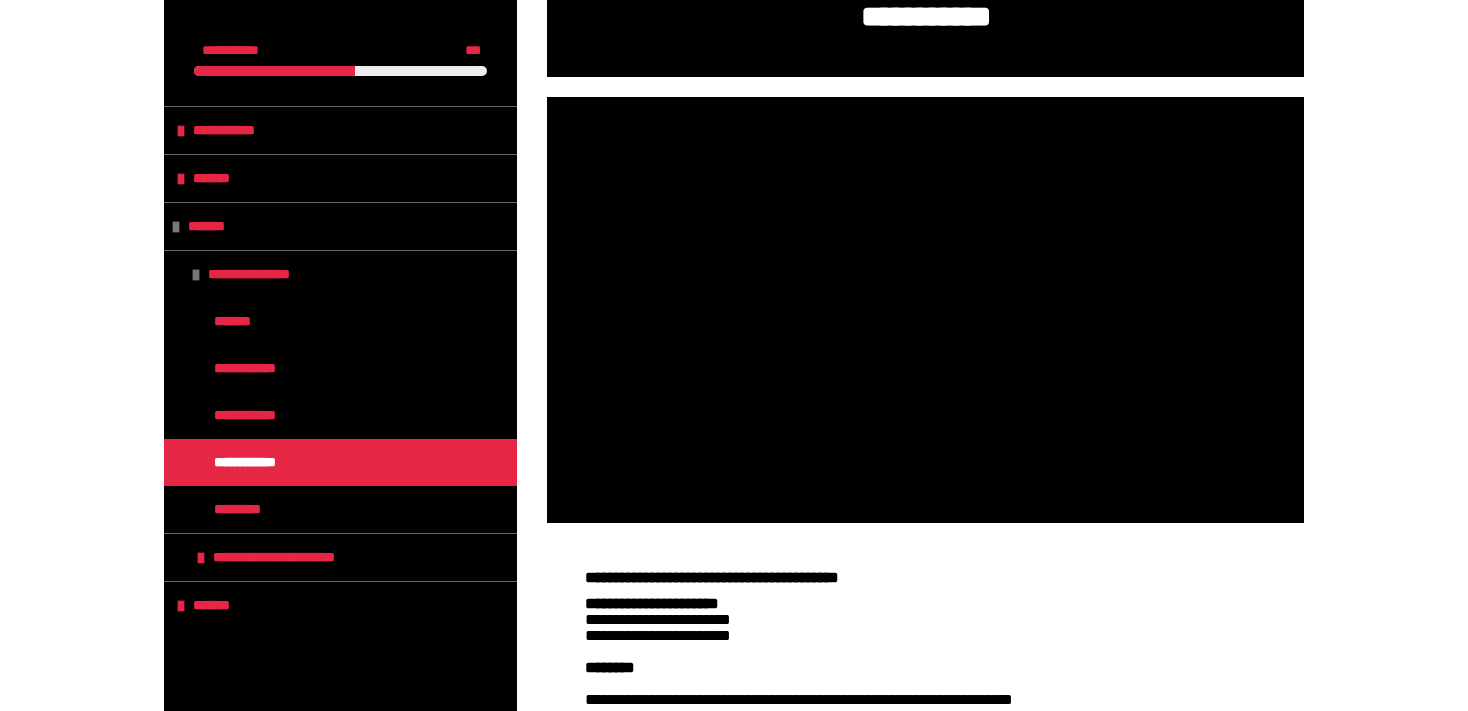 click on "**********" at bounding box center [925, 636] 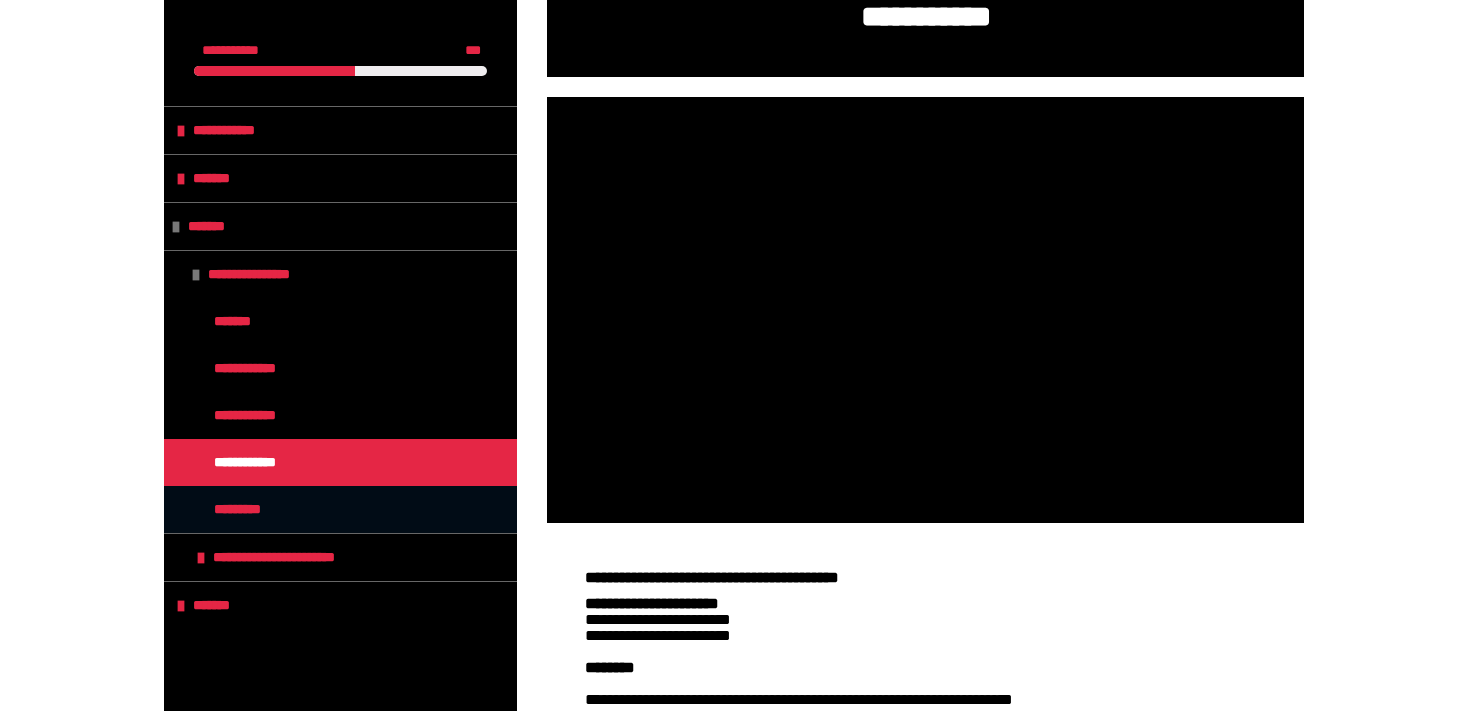 click on "*********" at bounding box center (253, 509) 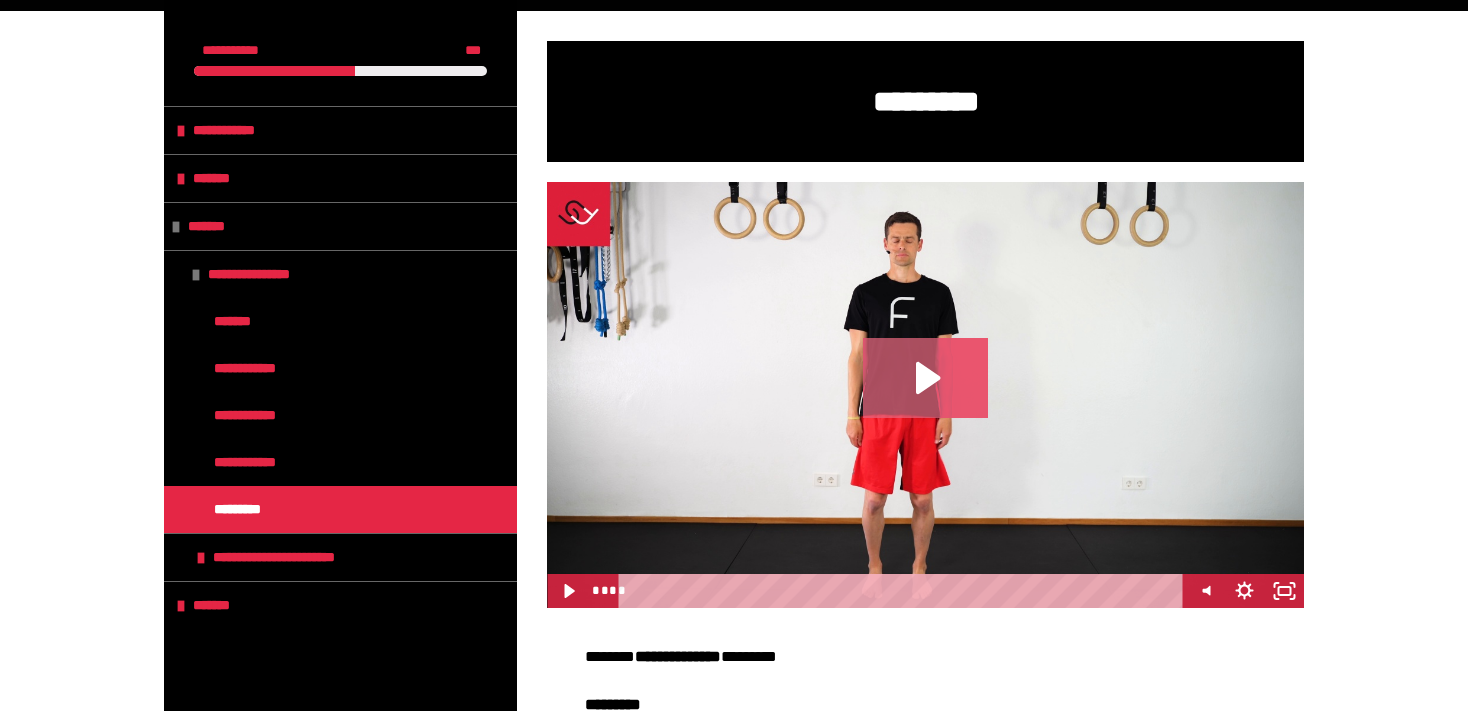 click 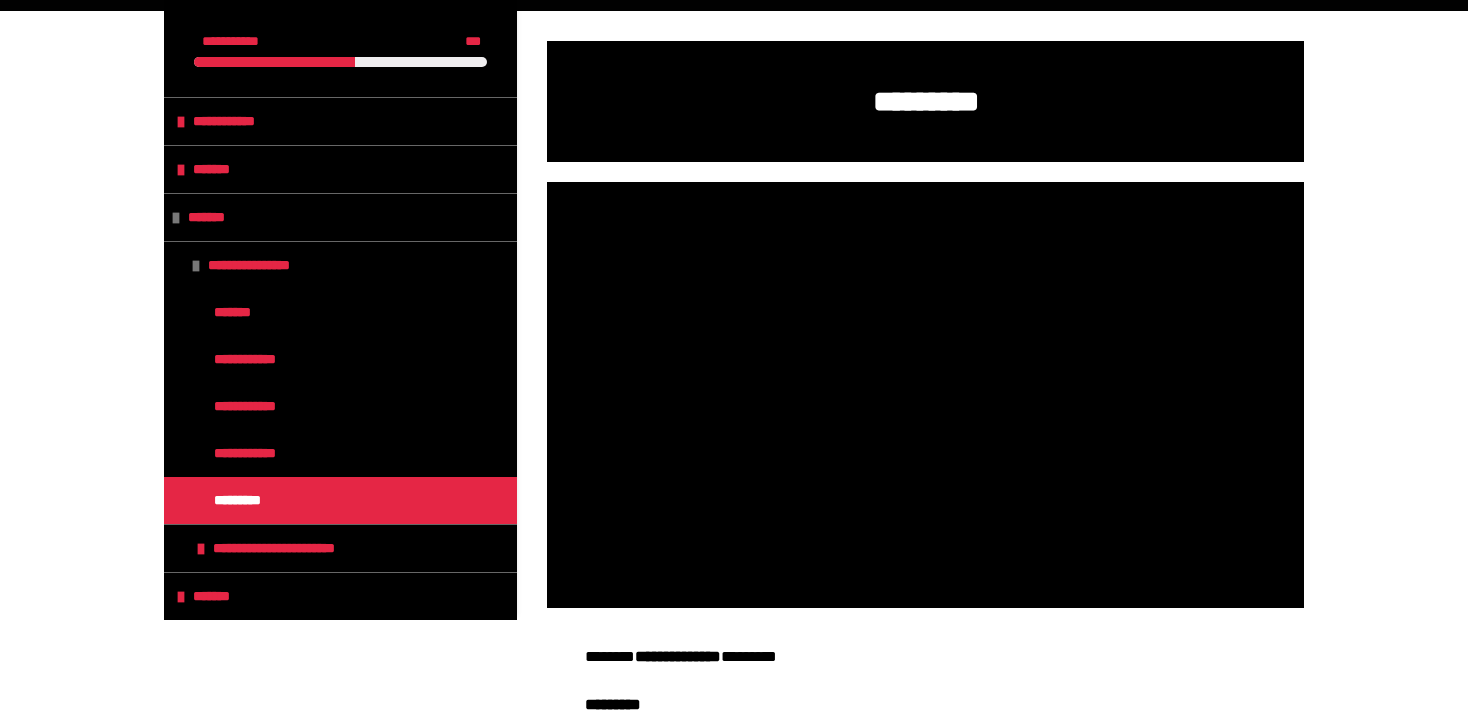 scroll, scrollTop: 0, scrollLeft: 0, axis: both 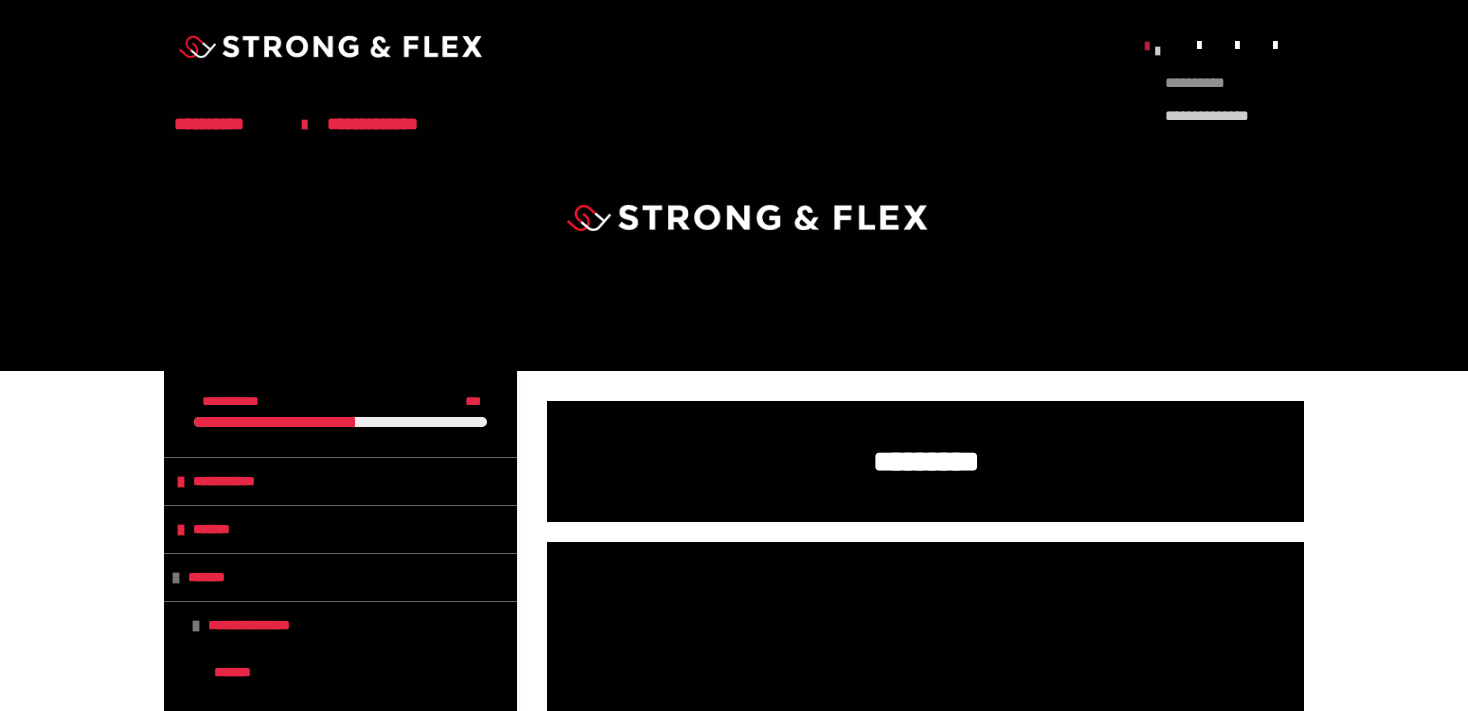 click on "**********" at bounding box center (1225, 83) 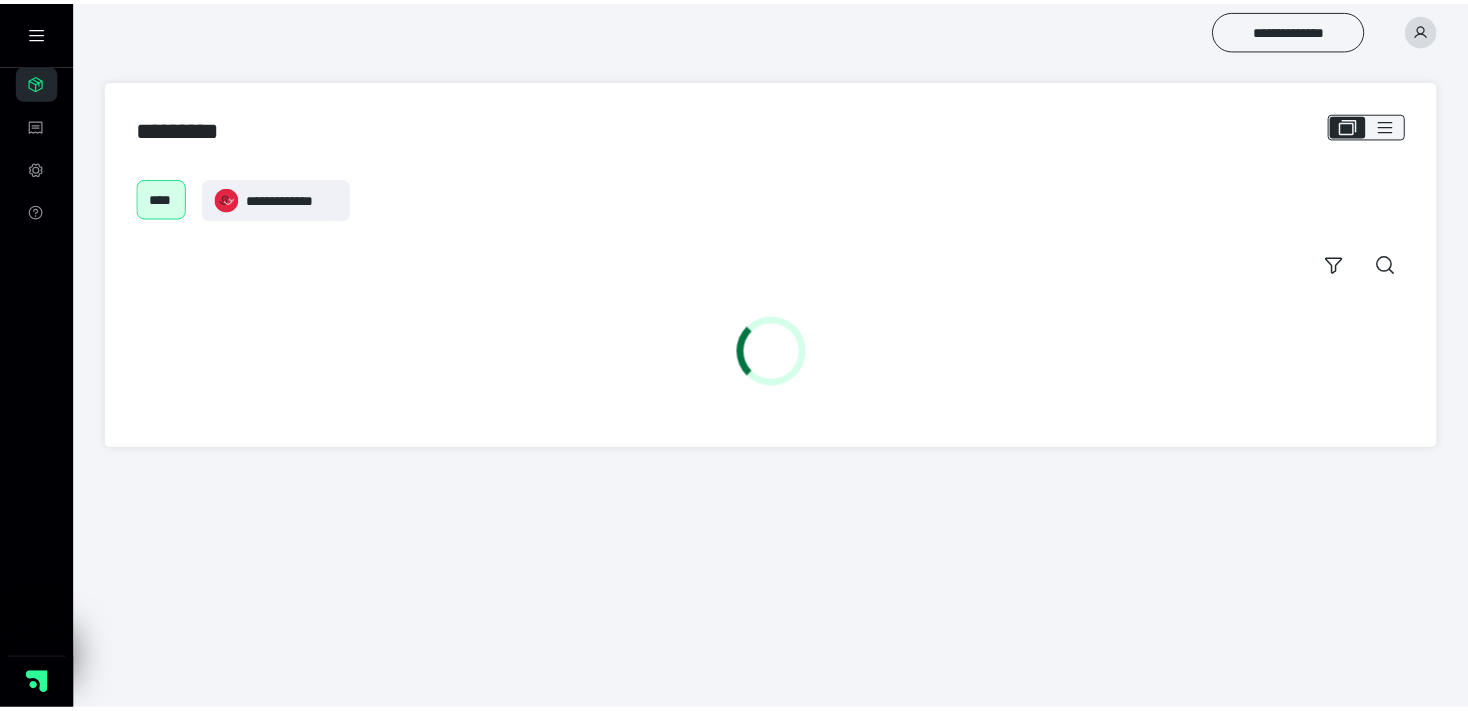 scroll, scrollTop: 0, scrollLeft: 0, axis: both 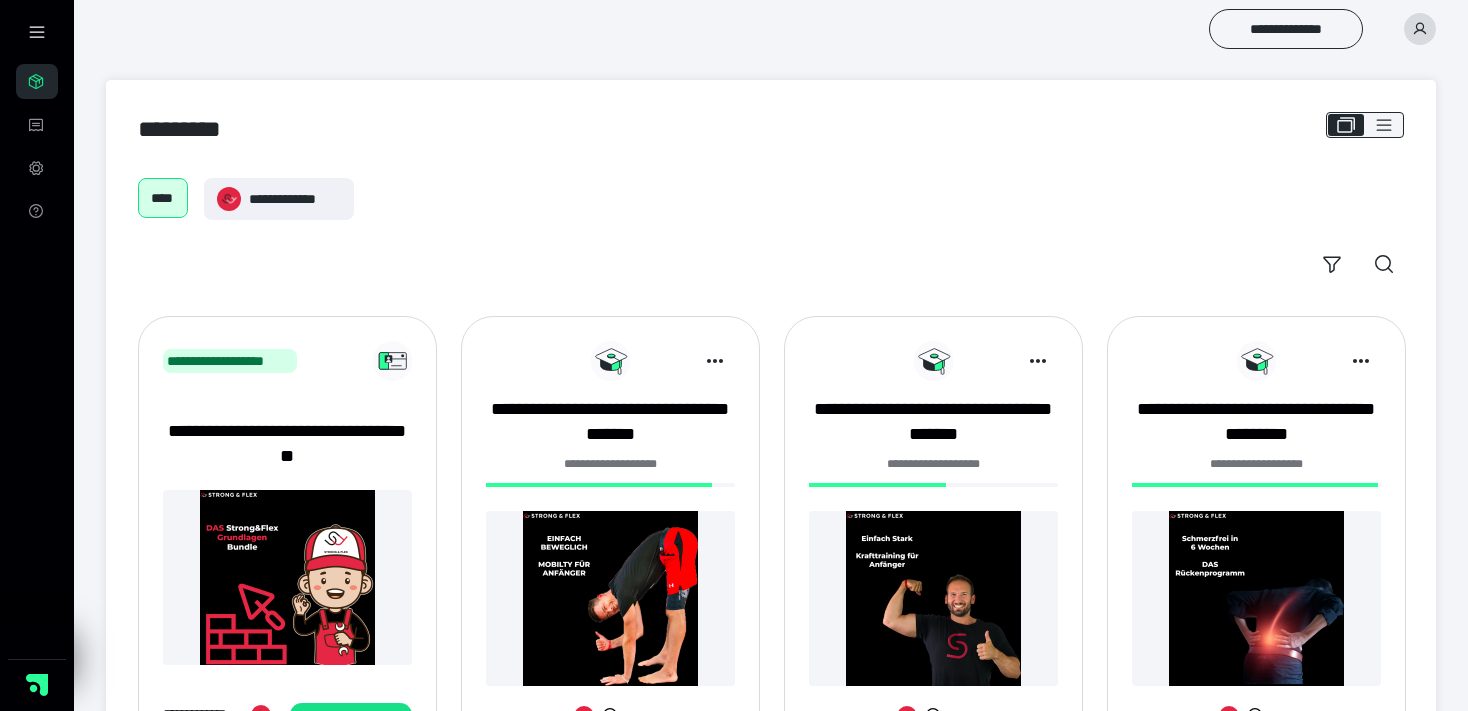 click 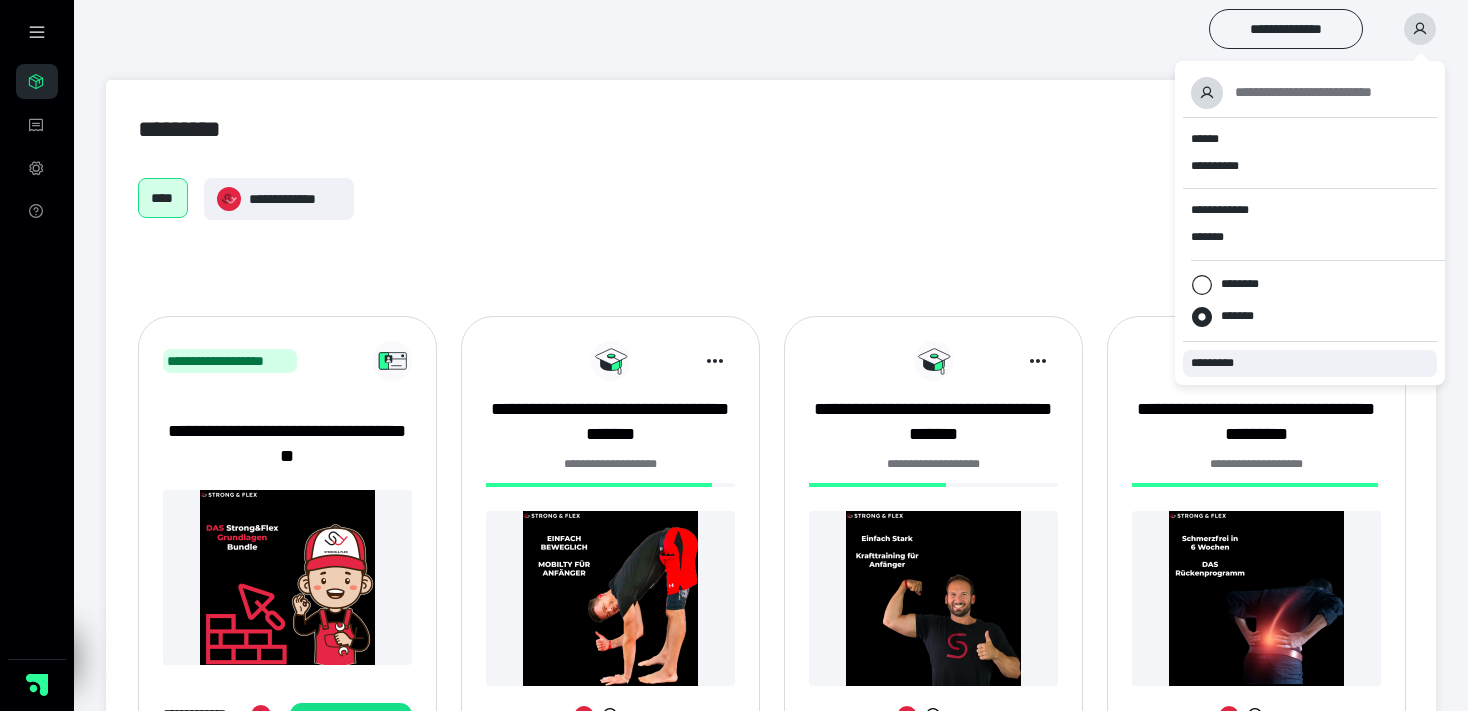 click on "*********" at bounding box center (1310, 363) 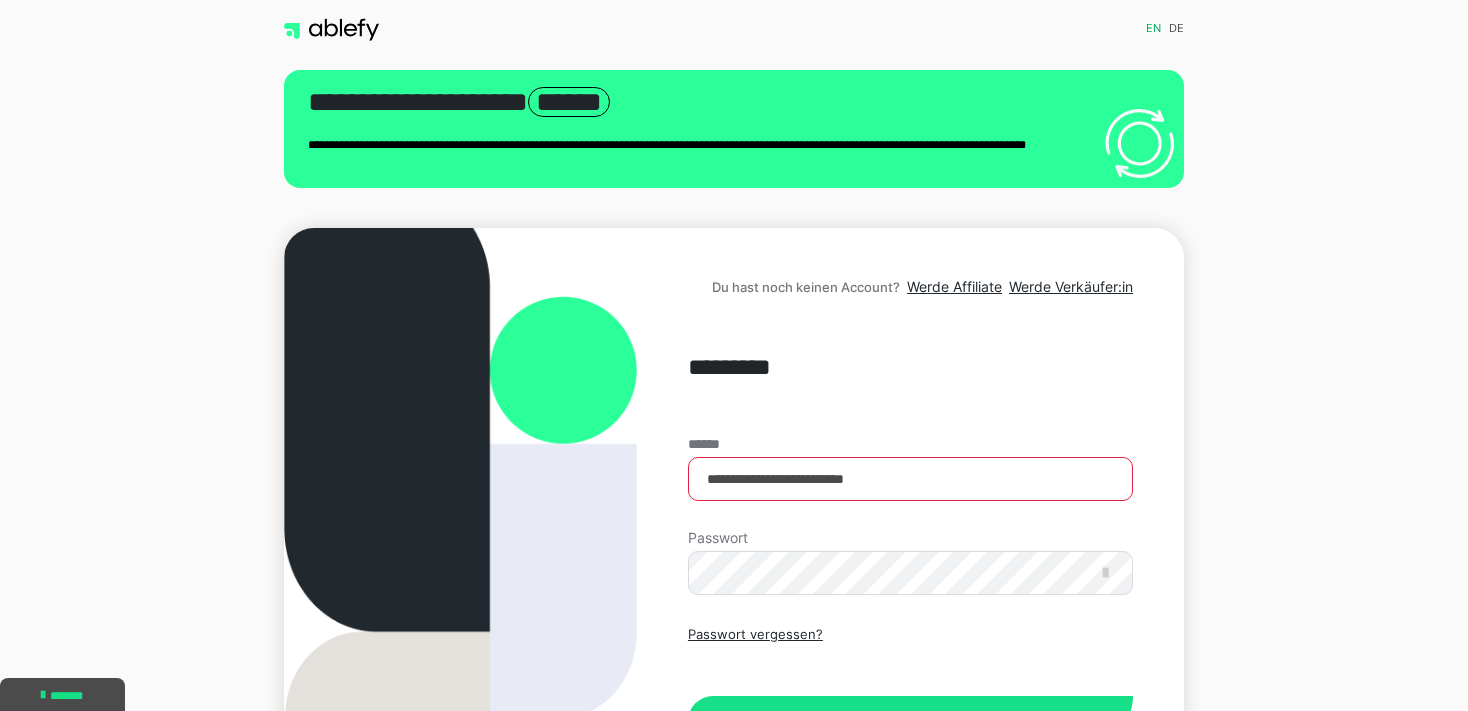 scroll, scrollTop: 0, scrollLeft: 0, axis: both 